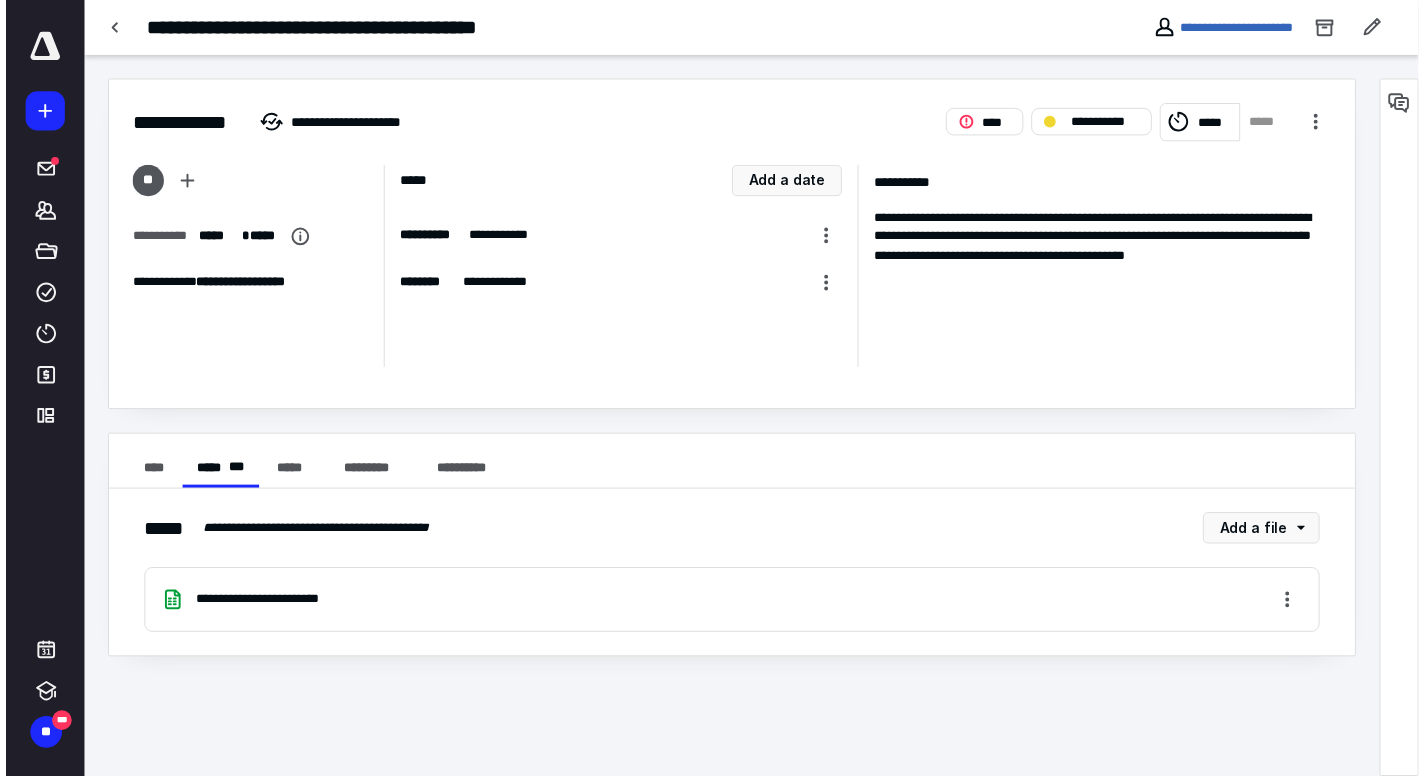 scroll, scrollTop: 0, scrollLeft: 0, axis: both 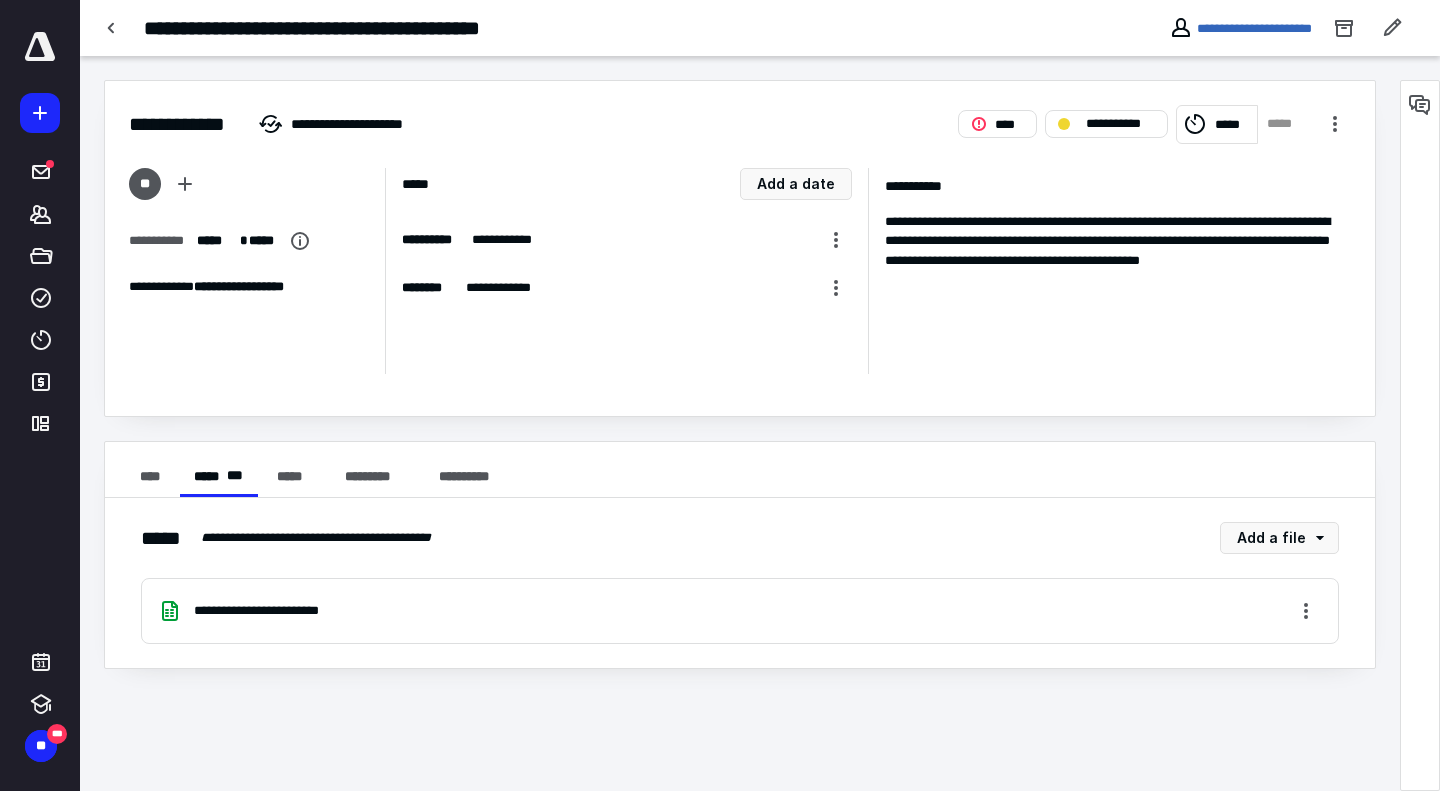 click on "***** ******* ***** **** **** ******* *********" at bounding box center (40, 238) 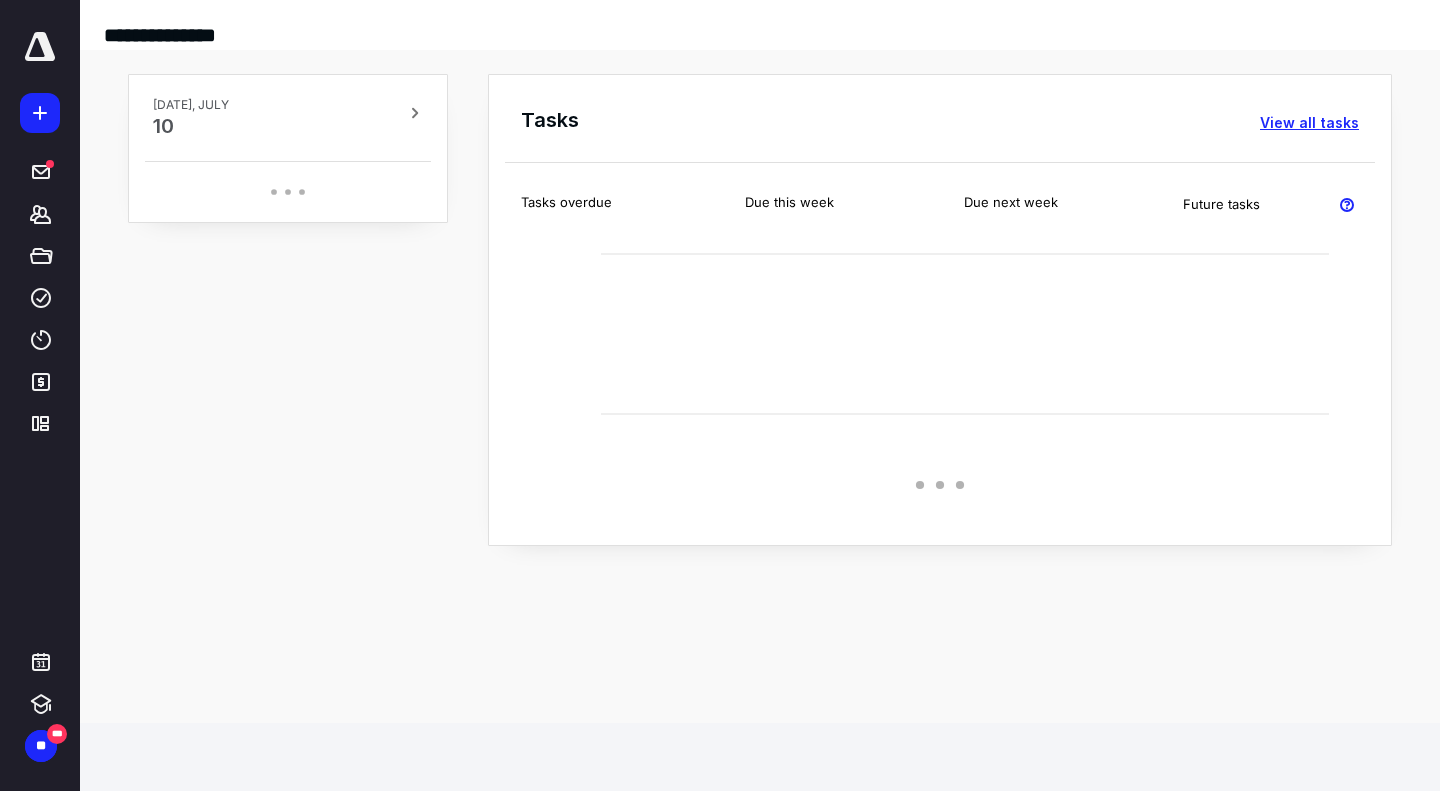 click on "View all tasks" at bounding box center (1309, 123) 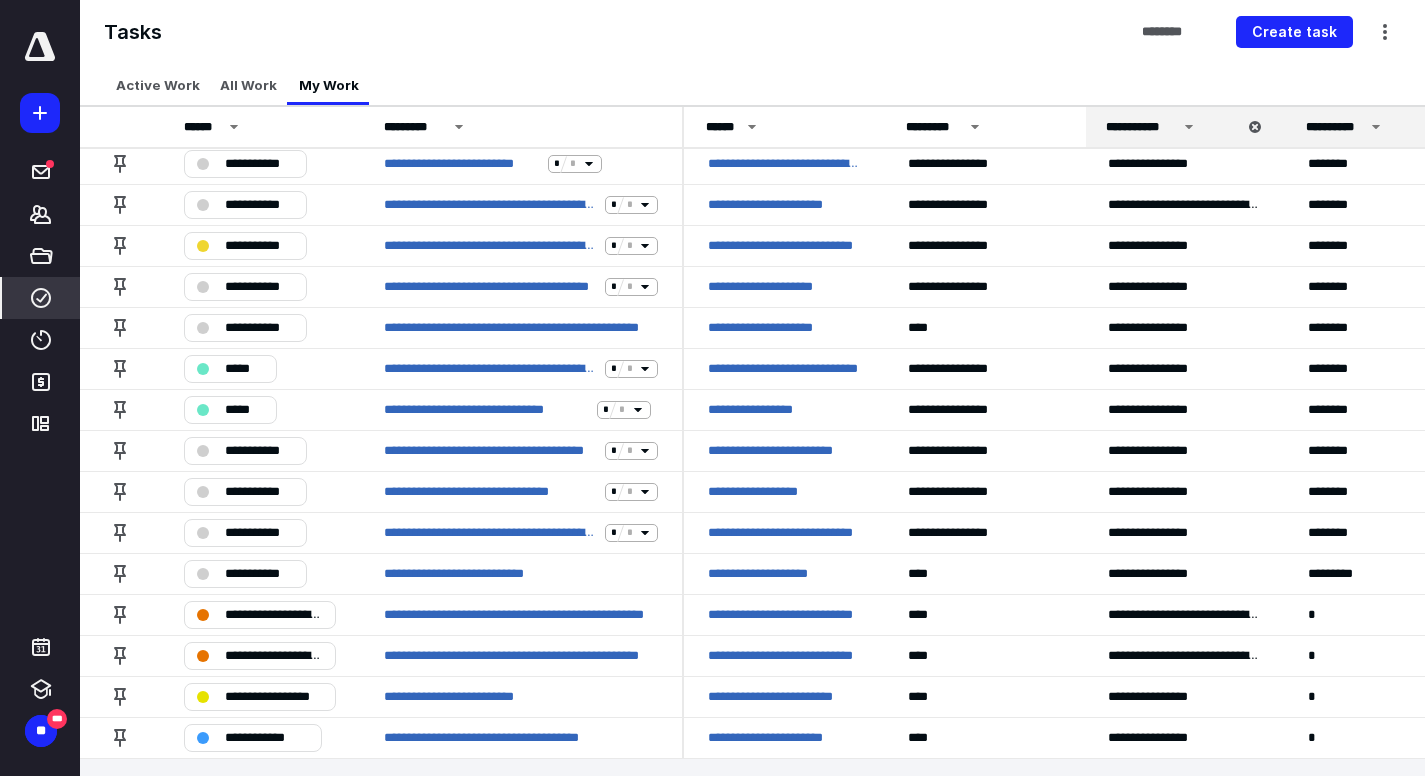 scroll, scrollTop: 1212, scrollLeft: 0, axis: vertical 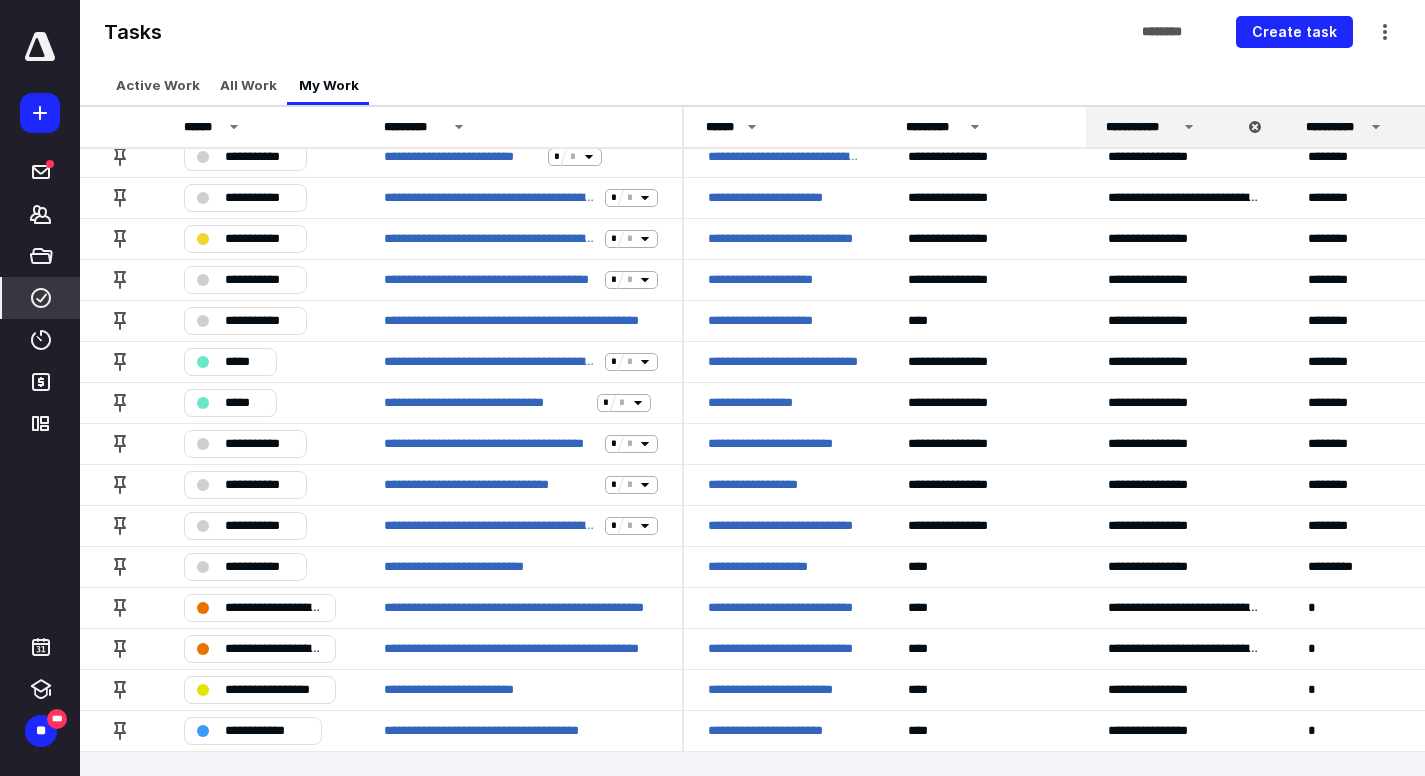 click on "**********" at bounding box center [259, 239] 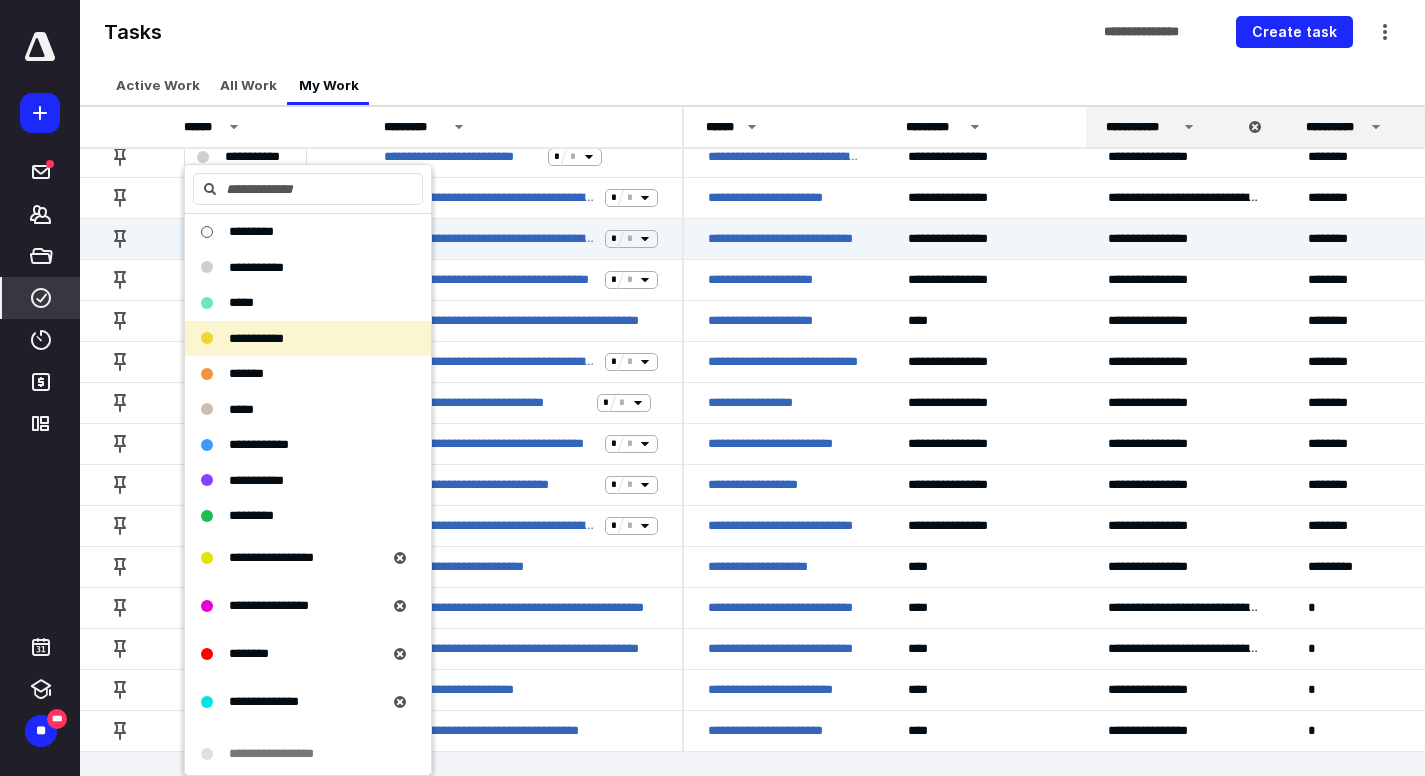 click on "*********" at bounding box center [296, 516] 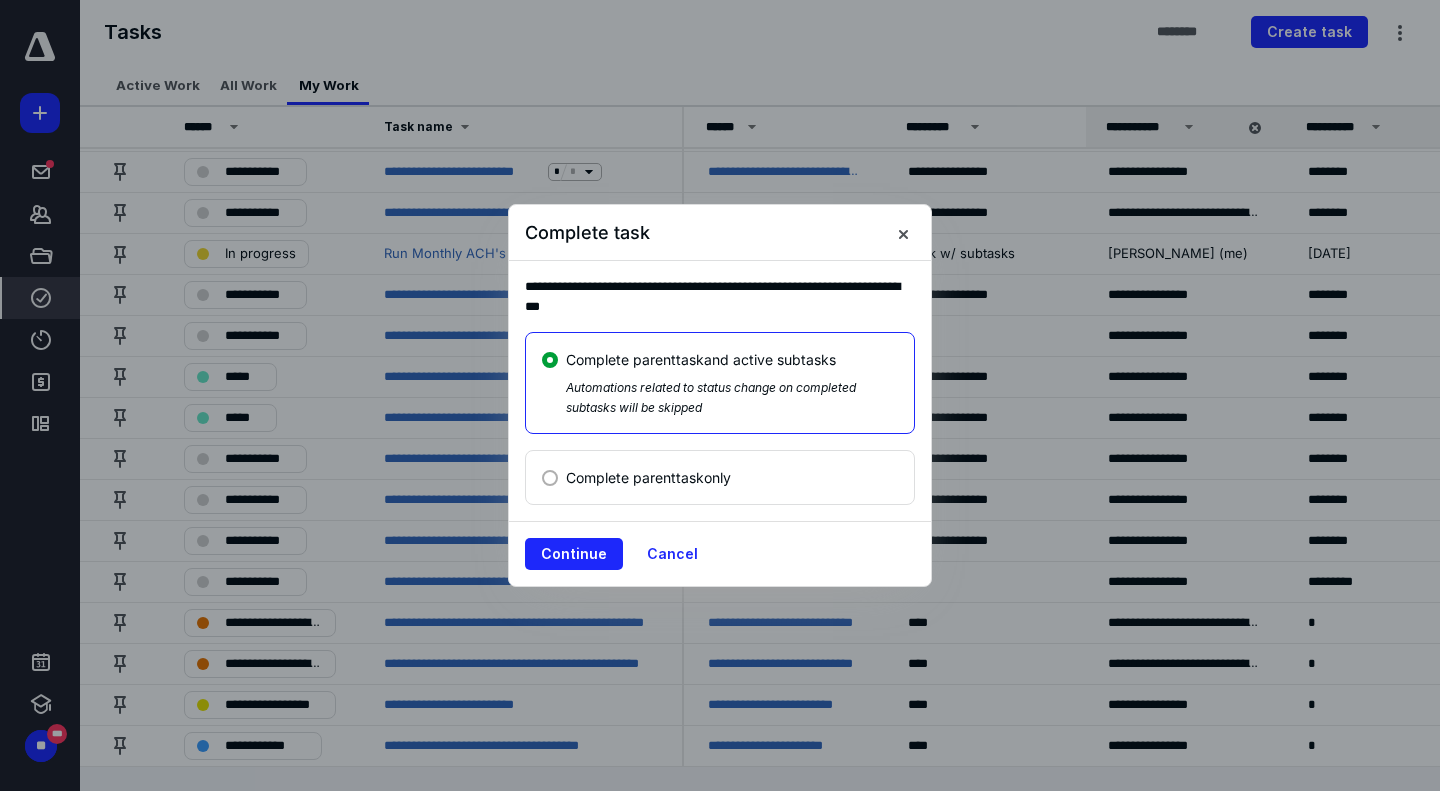 click on "Continue" at bounding box center [574, 554] 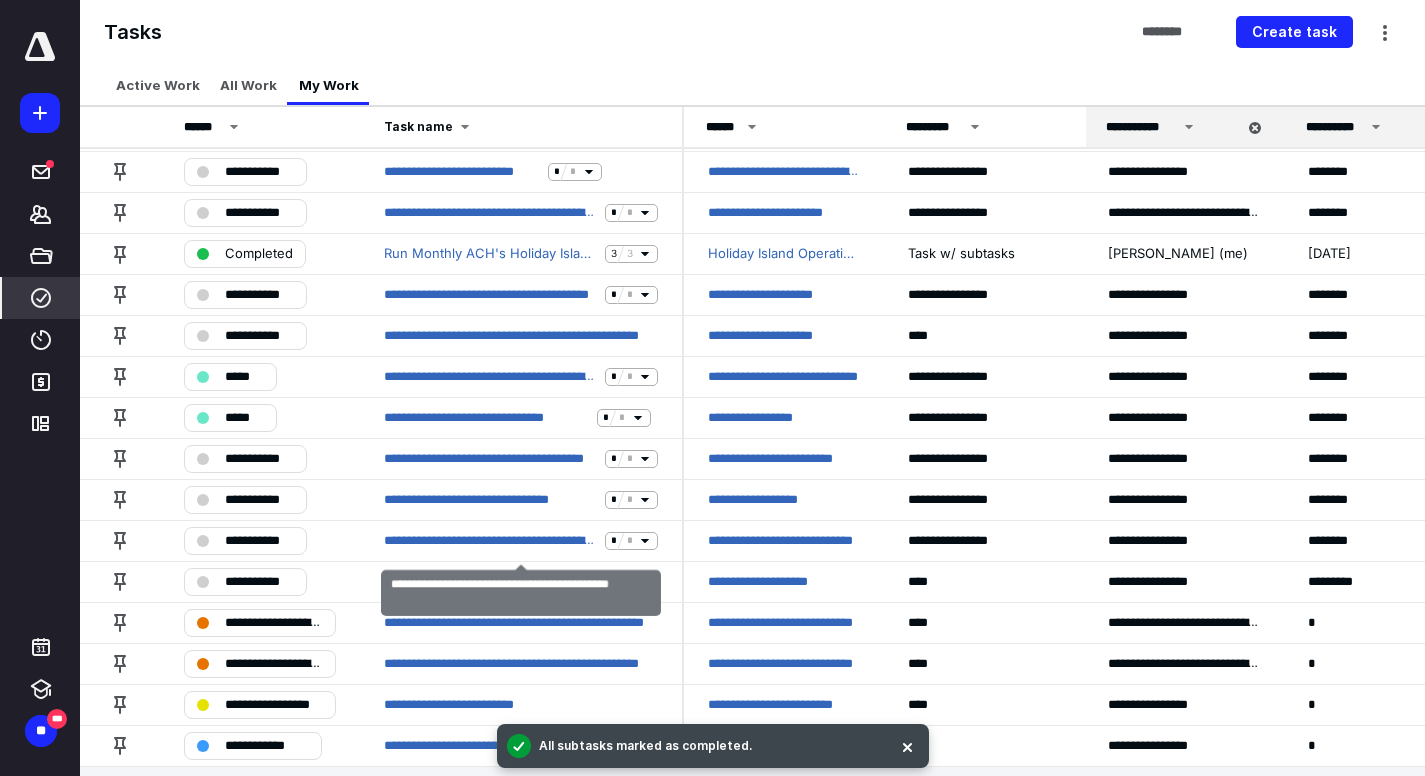 scroll, scrollTop: 1171, scrollLeft: 0, axis: vertical 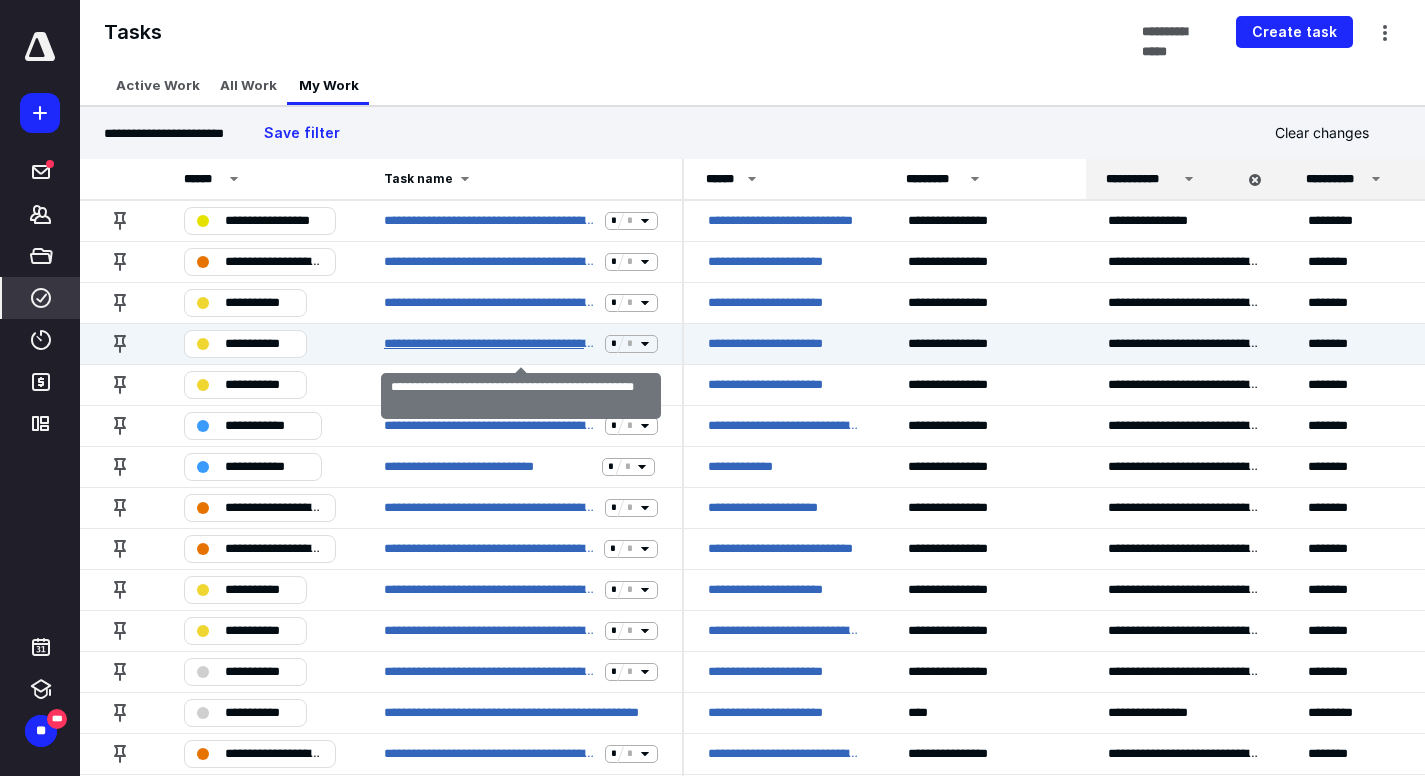 click on "**********" at bounding box center (490, 344) 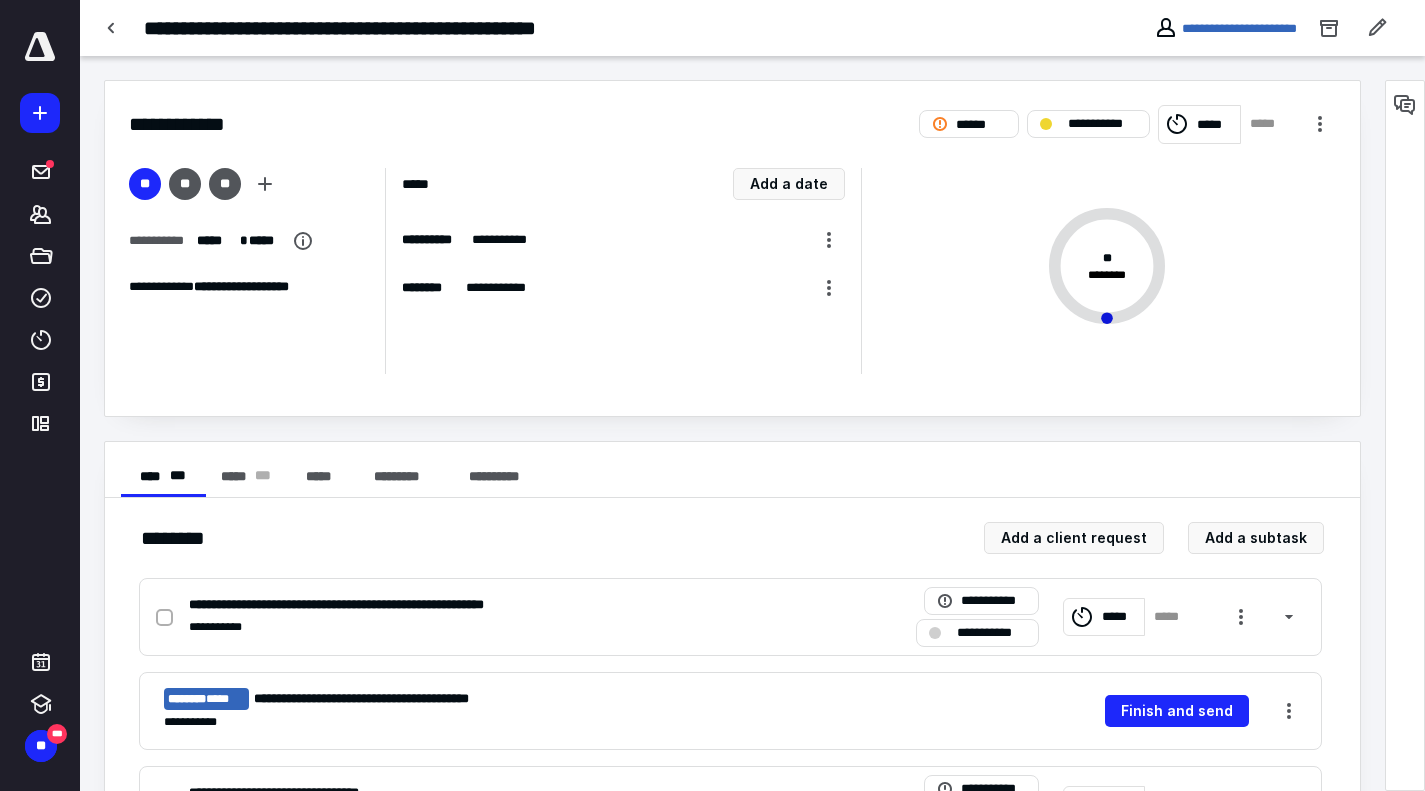 click on "***** * * *" at bounding box center [246, 477] 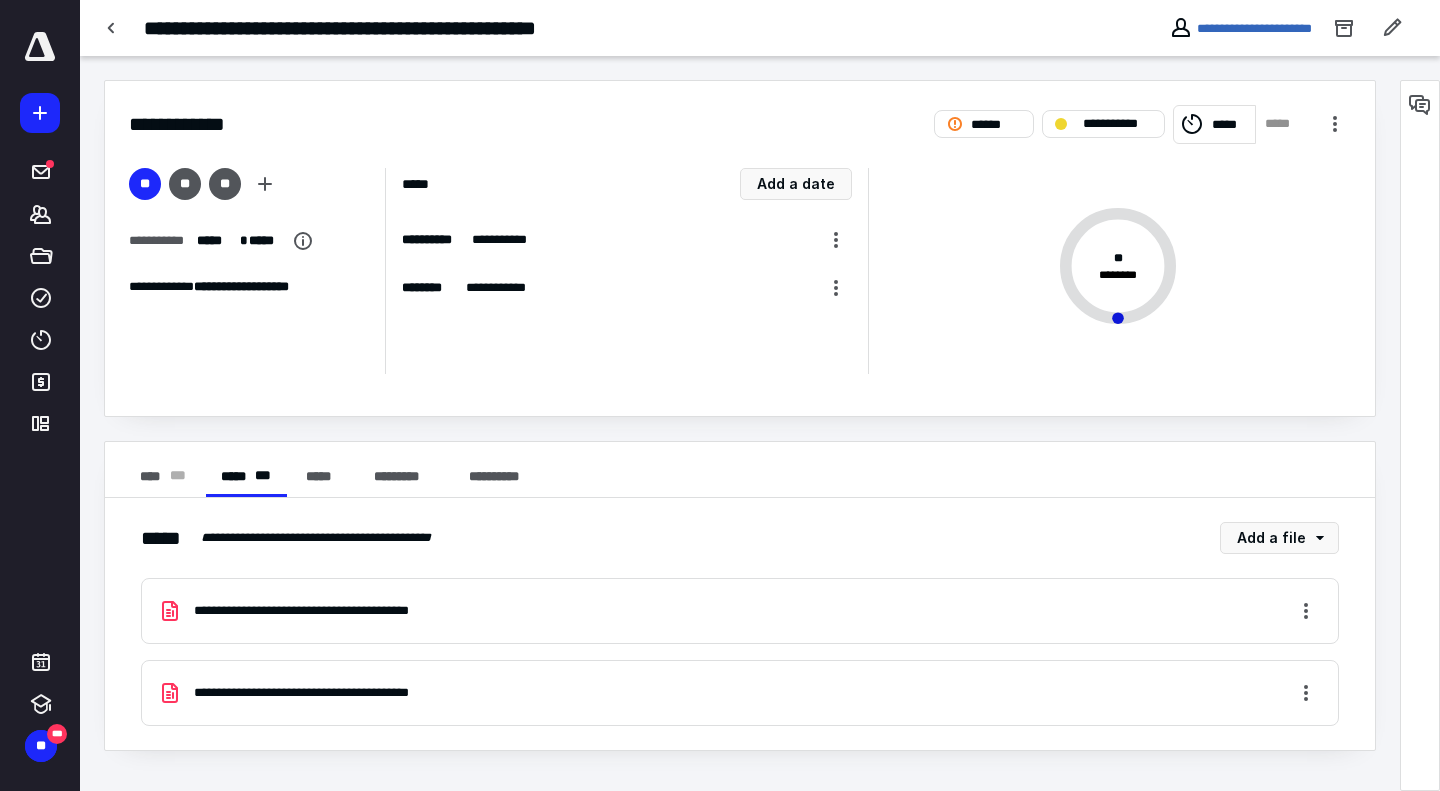 click at bounding box center [40, 47] 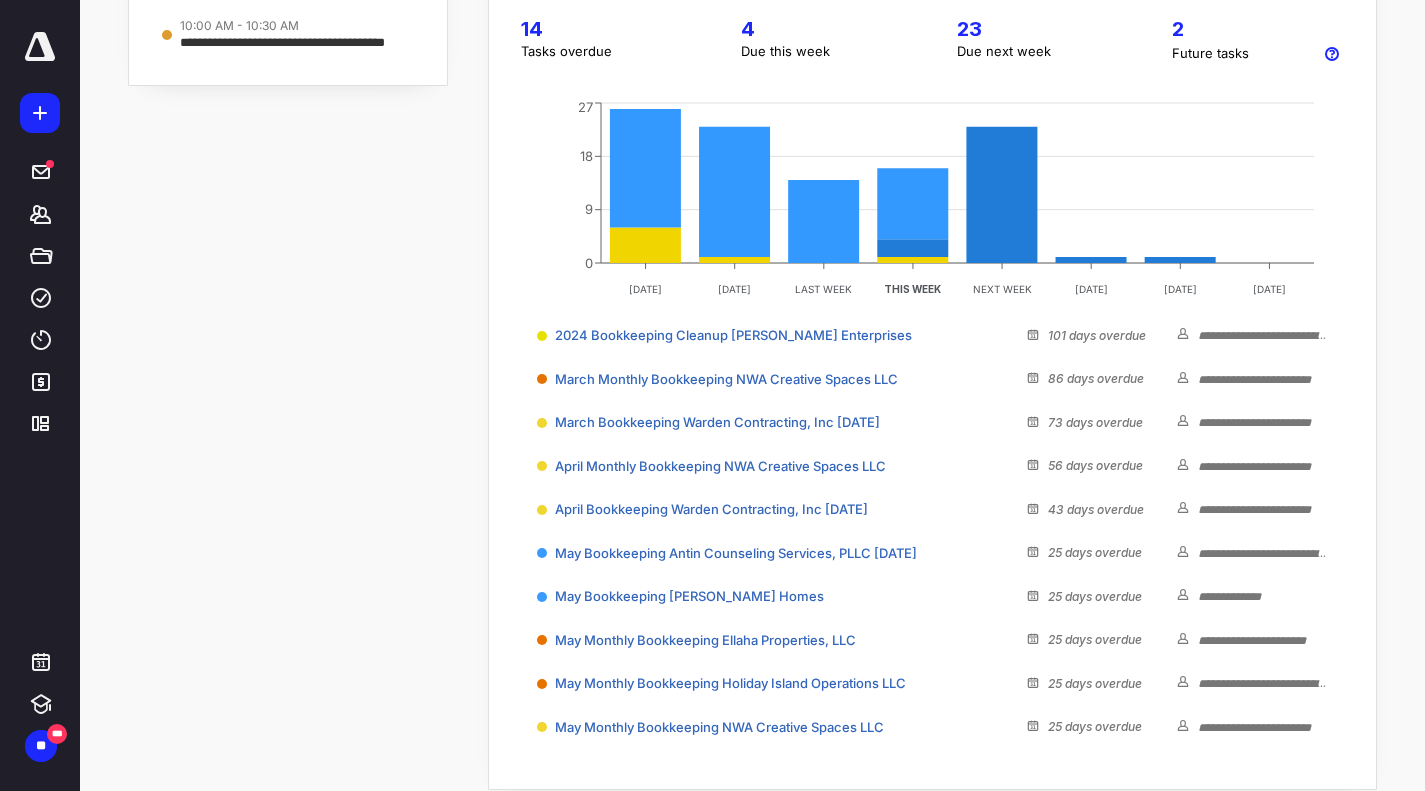 scroll, scrollTop: 0, scrollLeft: 0, axis: both 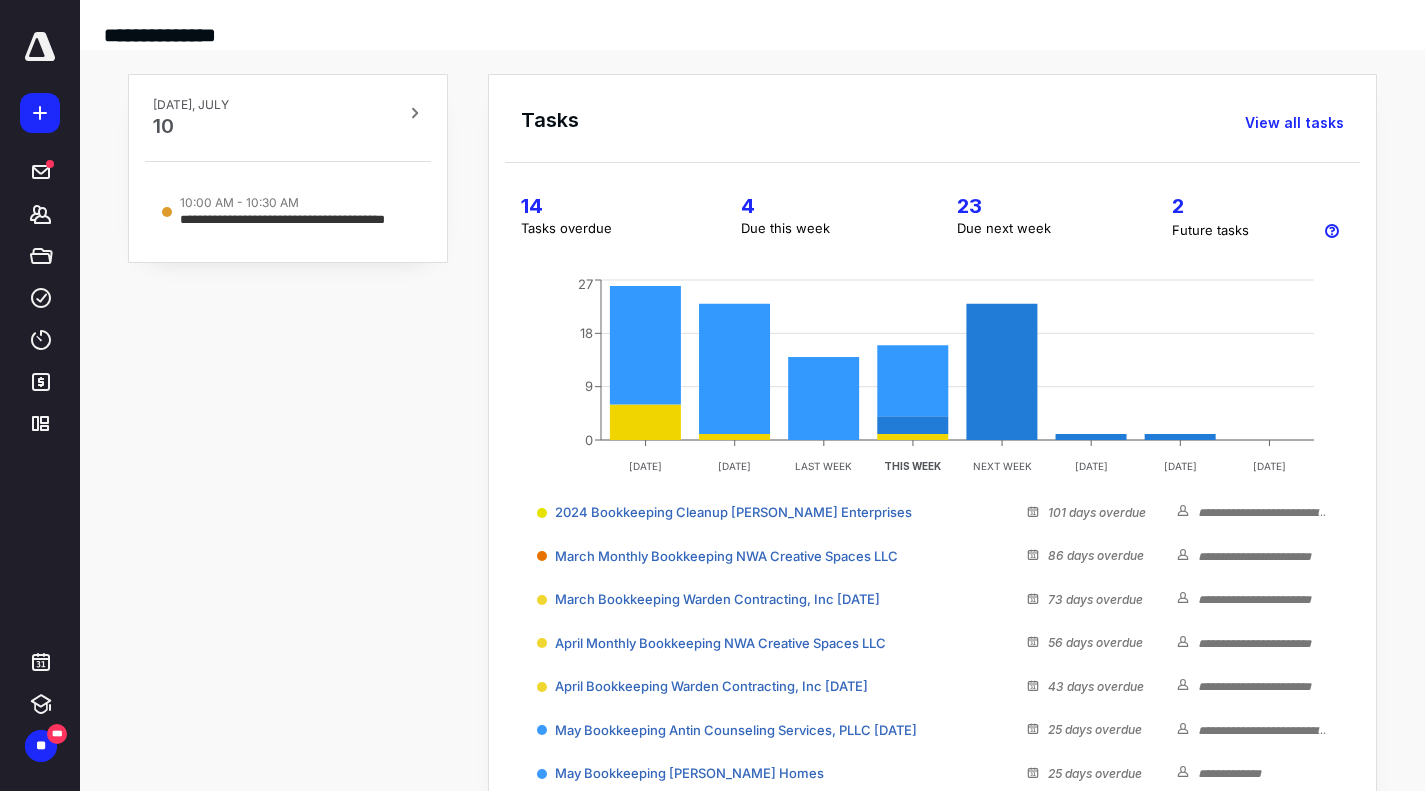 click on "*******" at bounding box center (41, 214) 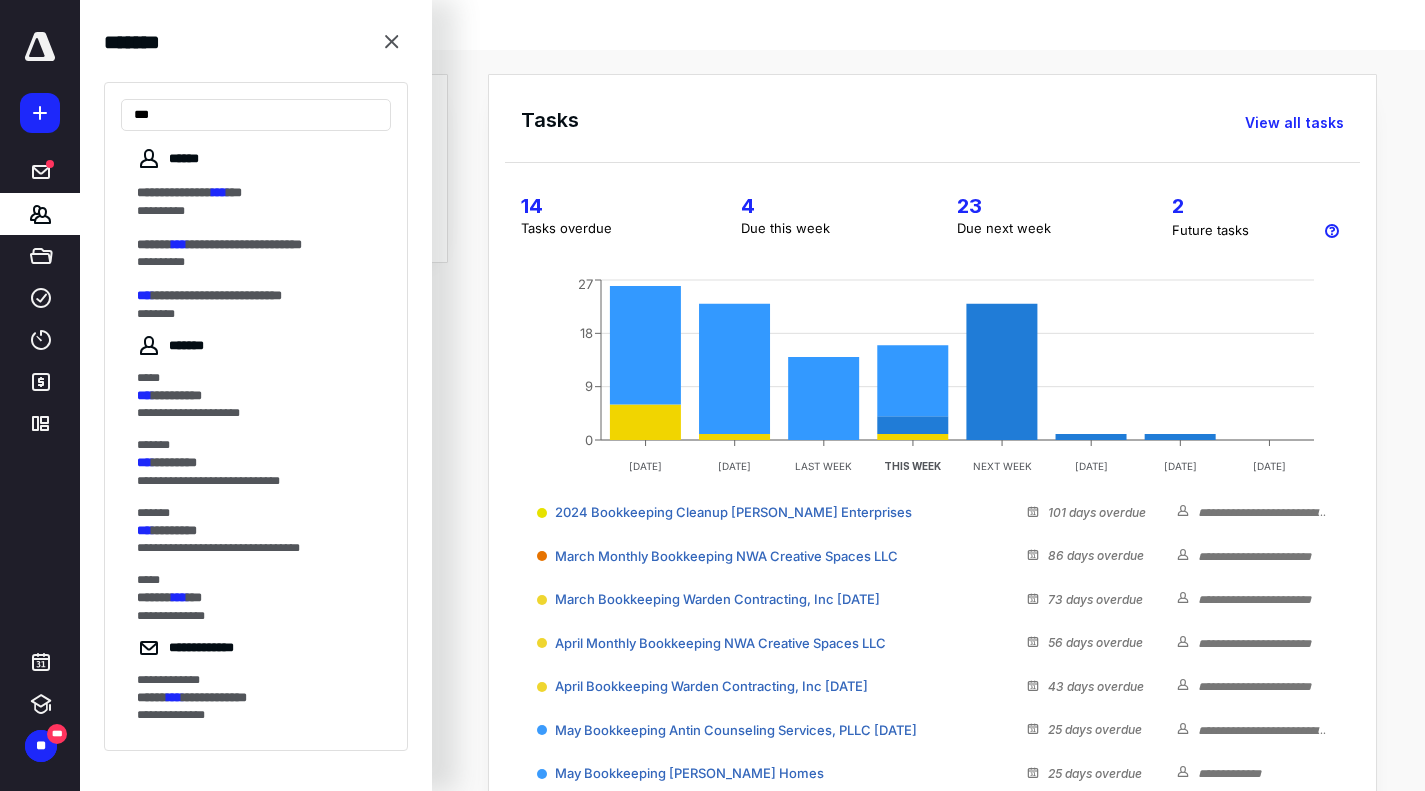 type on "***" 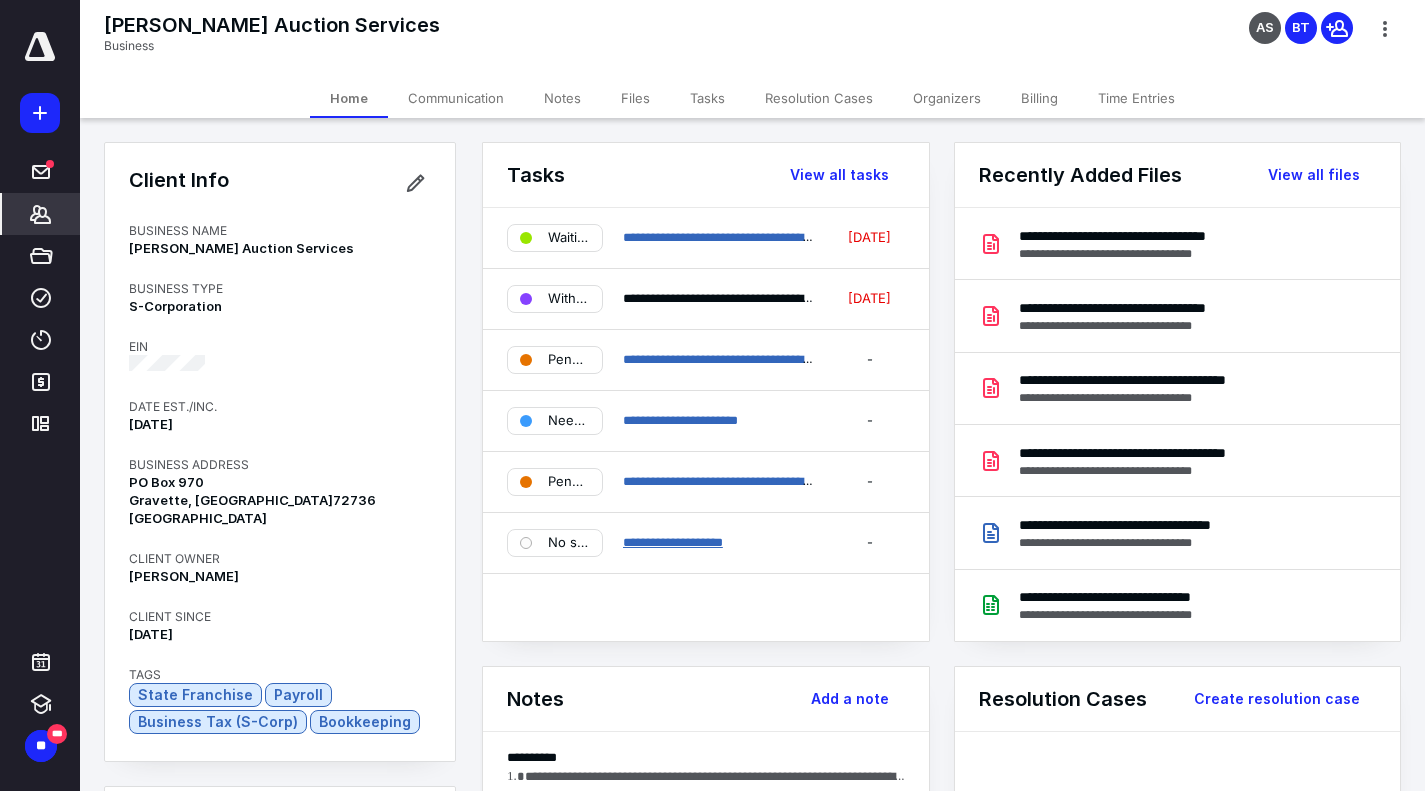 click on "**********" at bounding box center (673, 542) 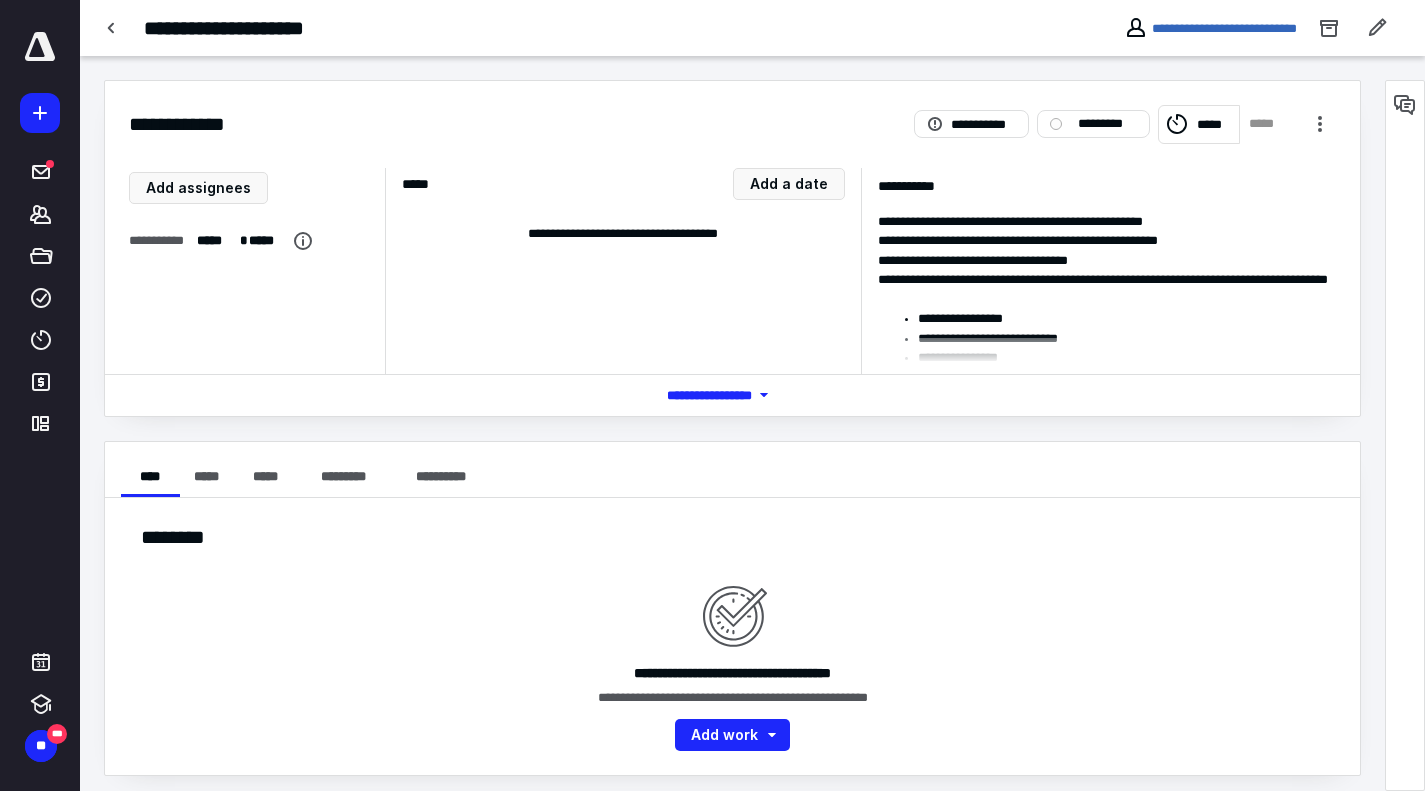 click on "*** **** *******" at bounding box center [733, 395] 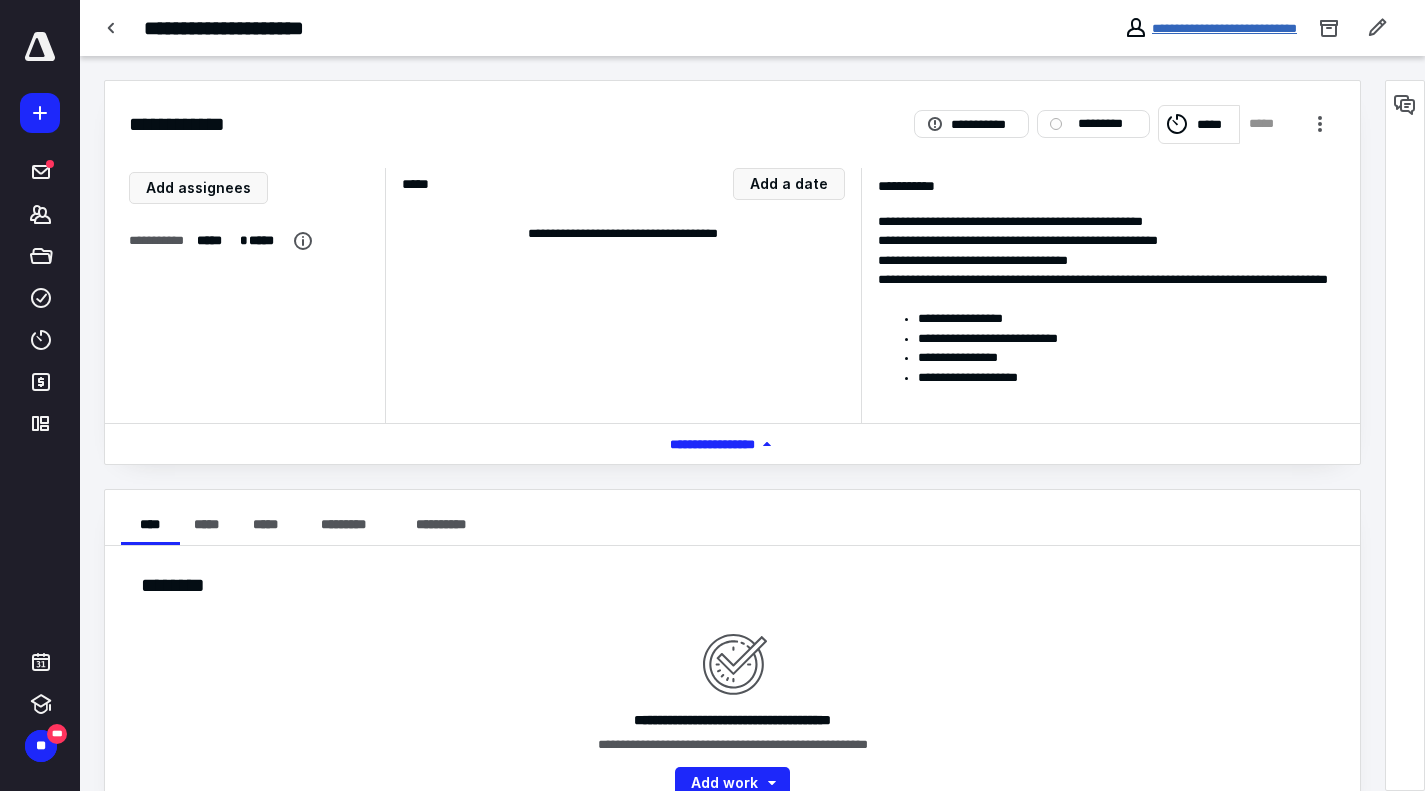 click on "**********" at bounding box center (1224, 28) 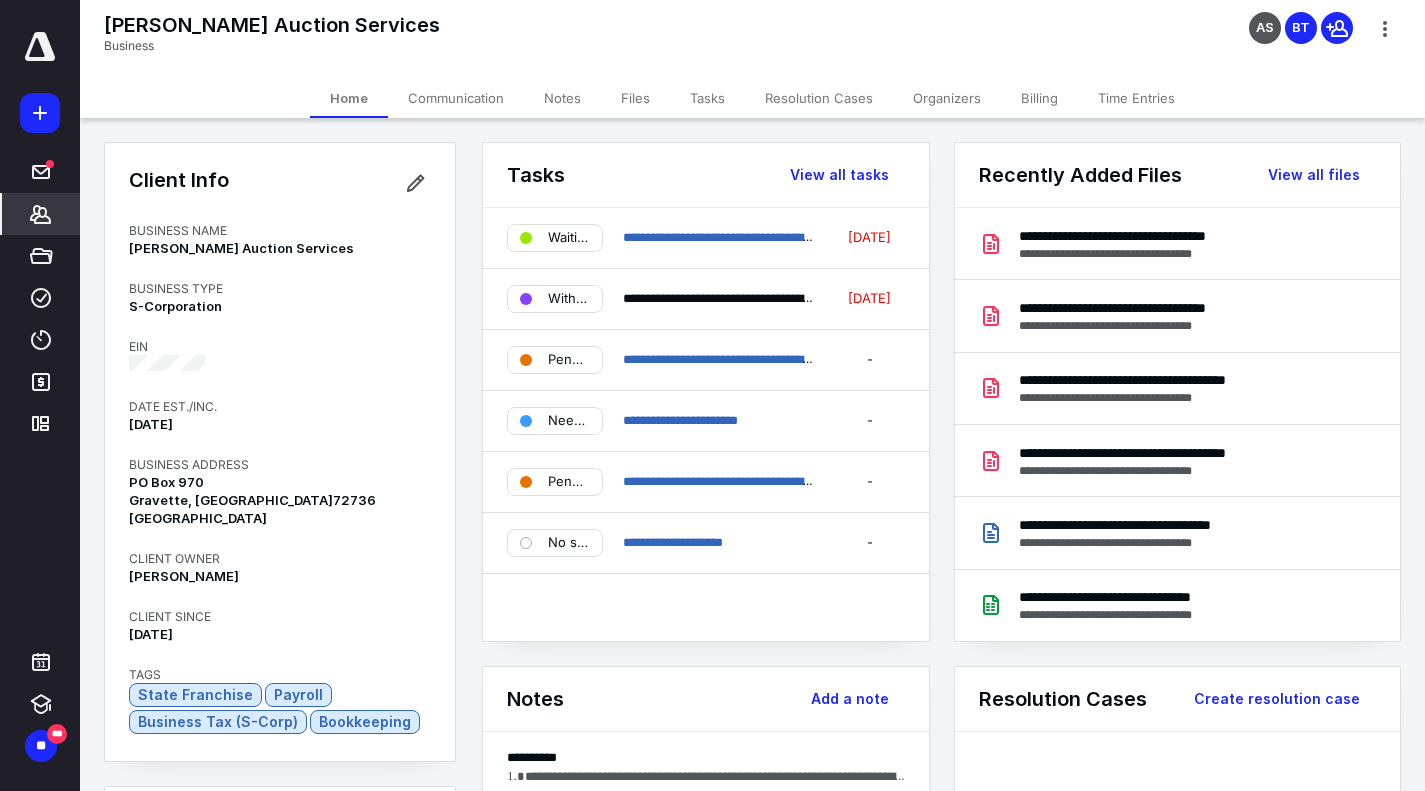 click on "Billing" at bounding box center (1039, 98) 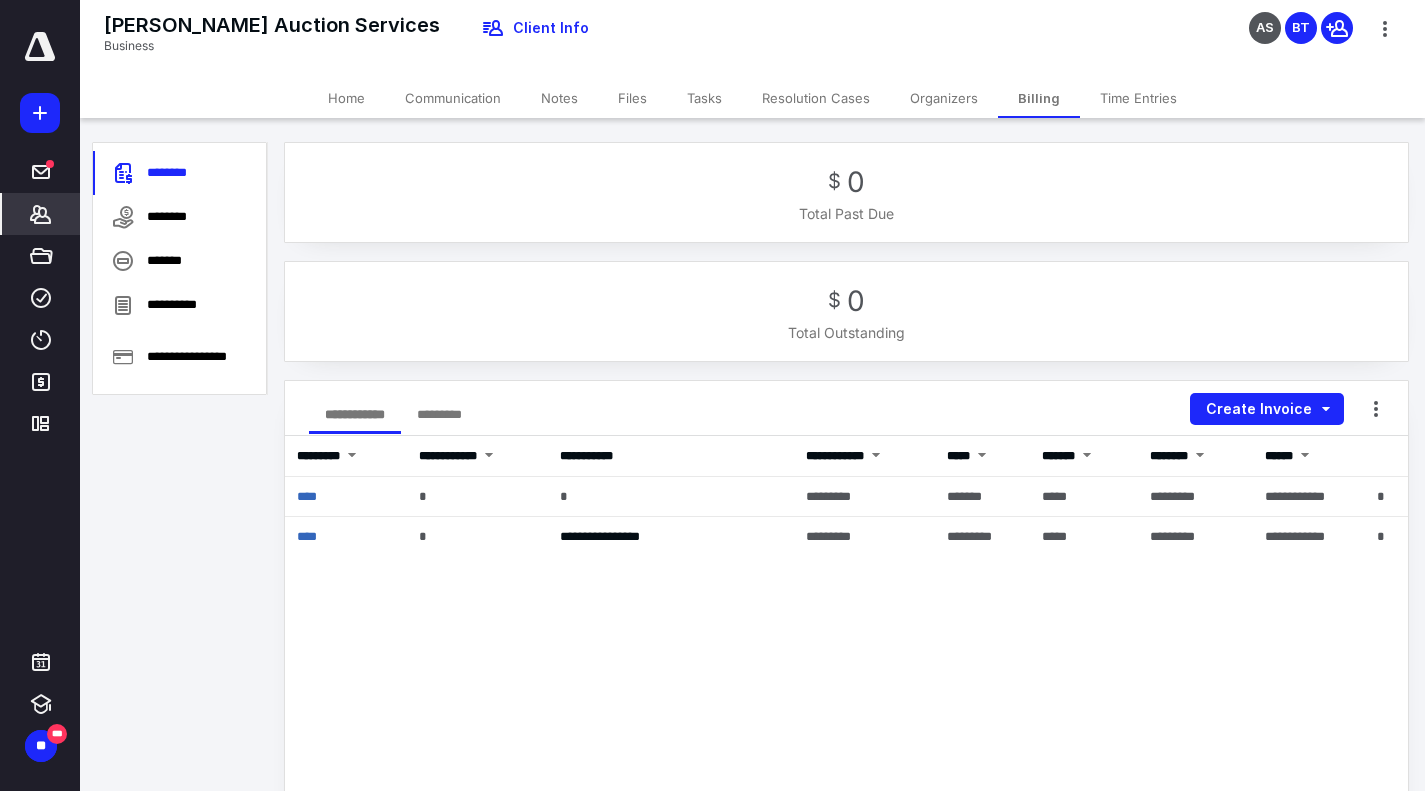 click on "**********" at bounding box center [846, 836] 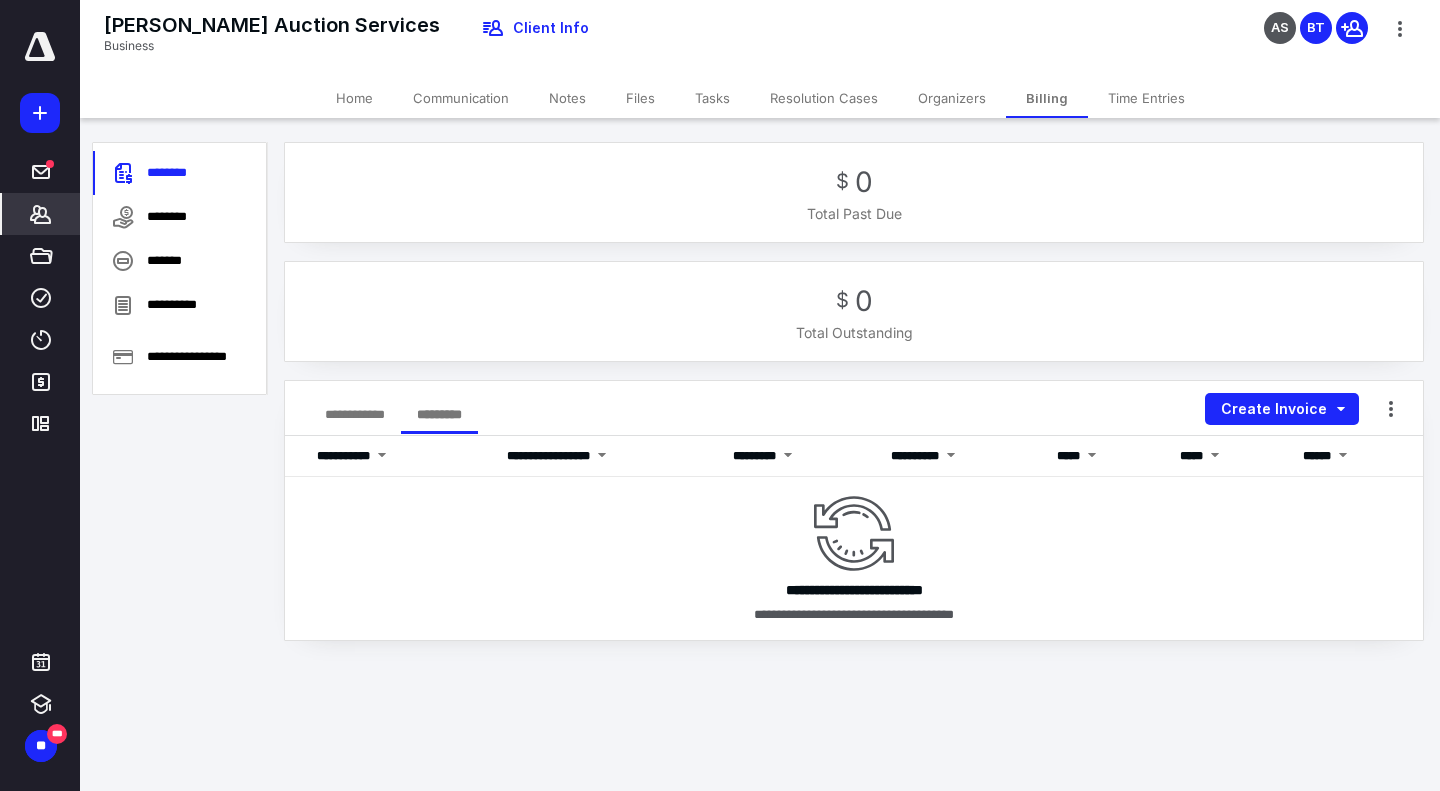 click on "**********" at bounding box center (355, 414) 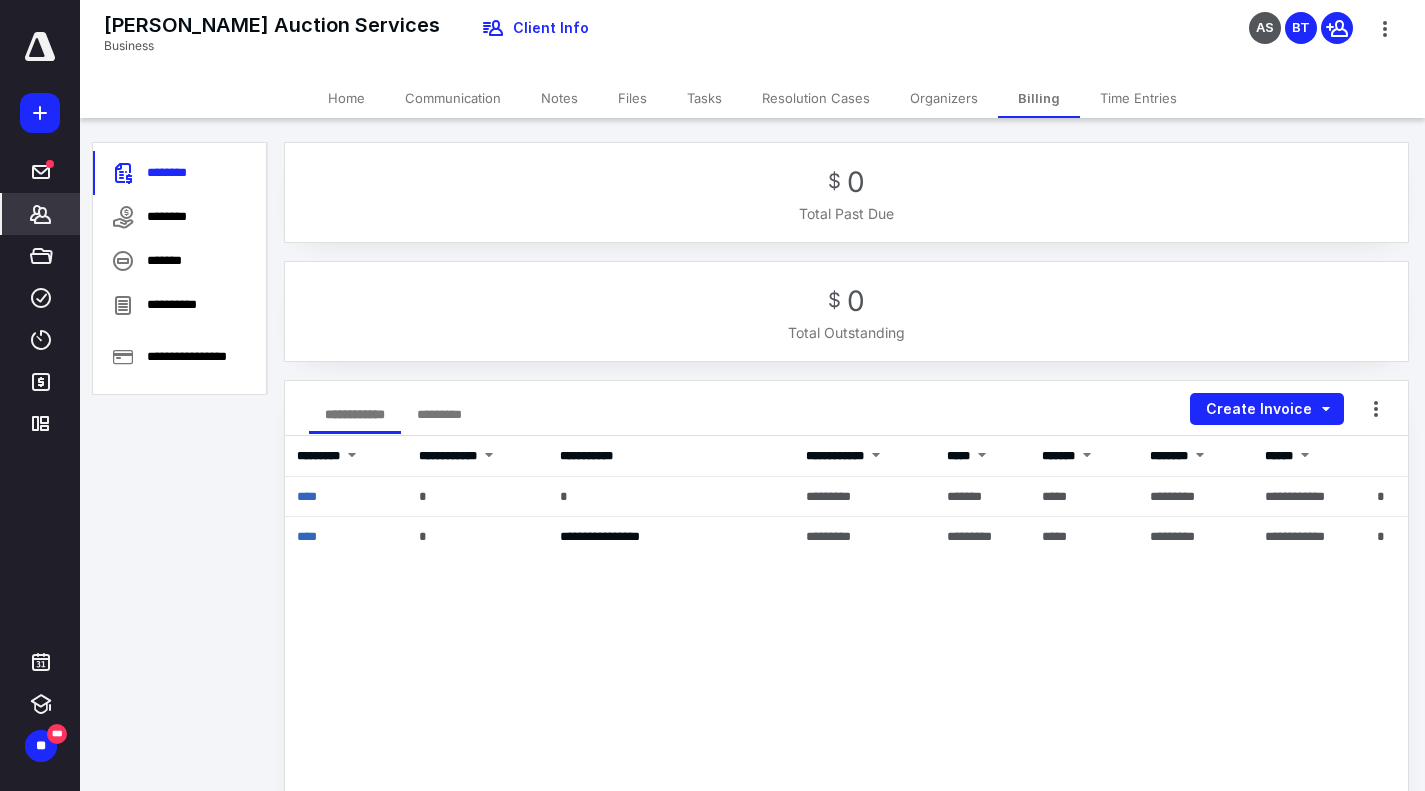 click on "****" at bounding box center (307, 496) 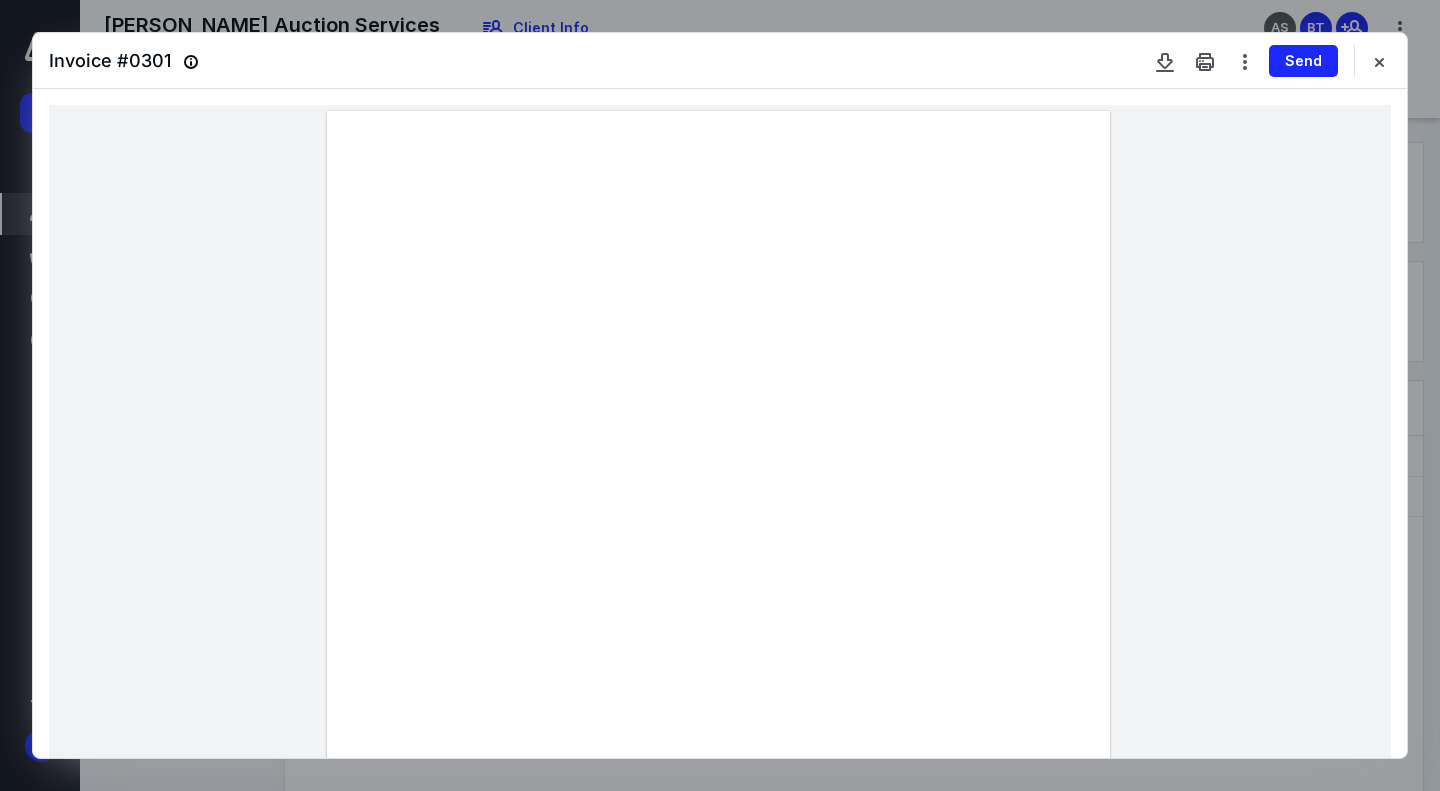 click at bounding box center (1379, 61) 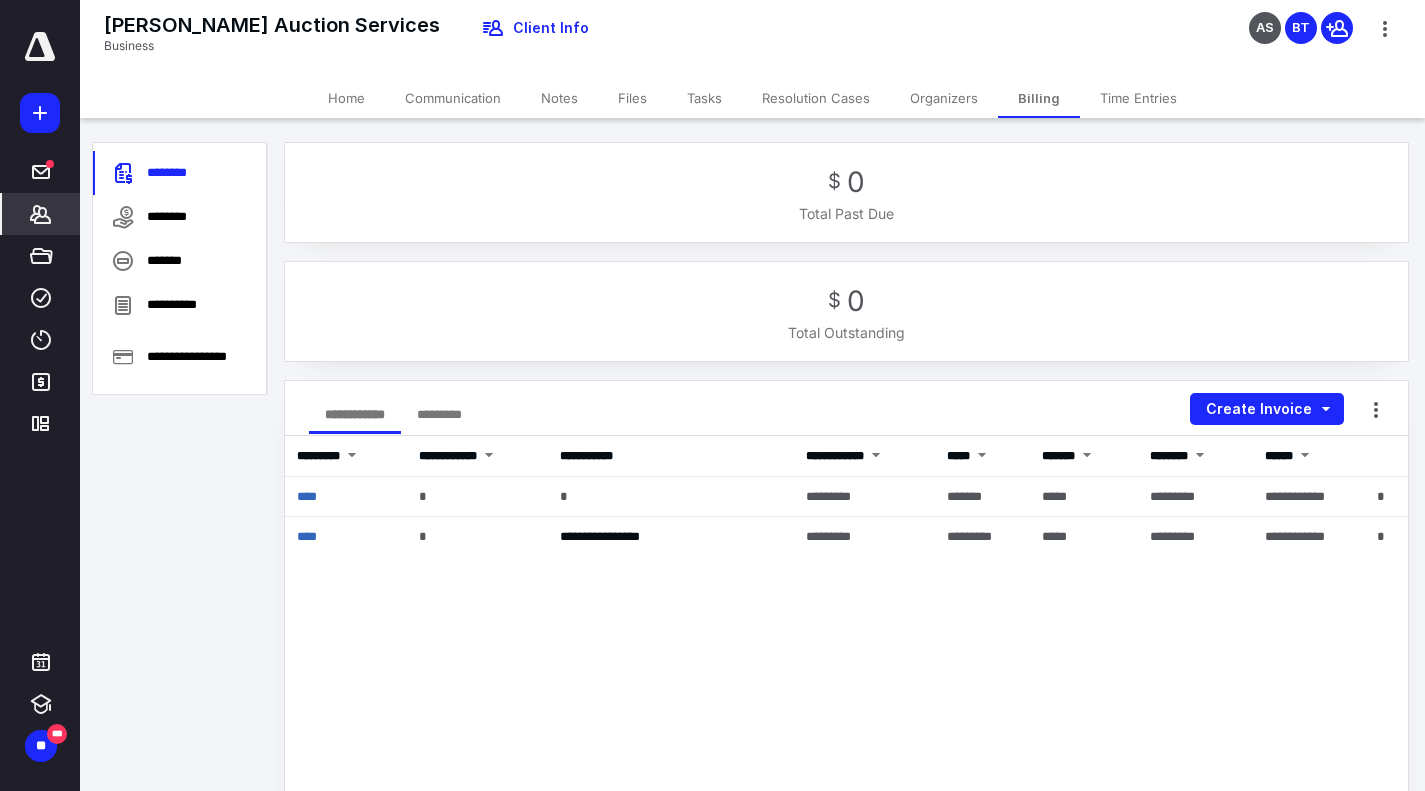 click on "Tasks" at bounding box center [704, 98] 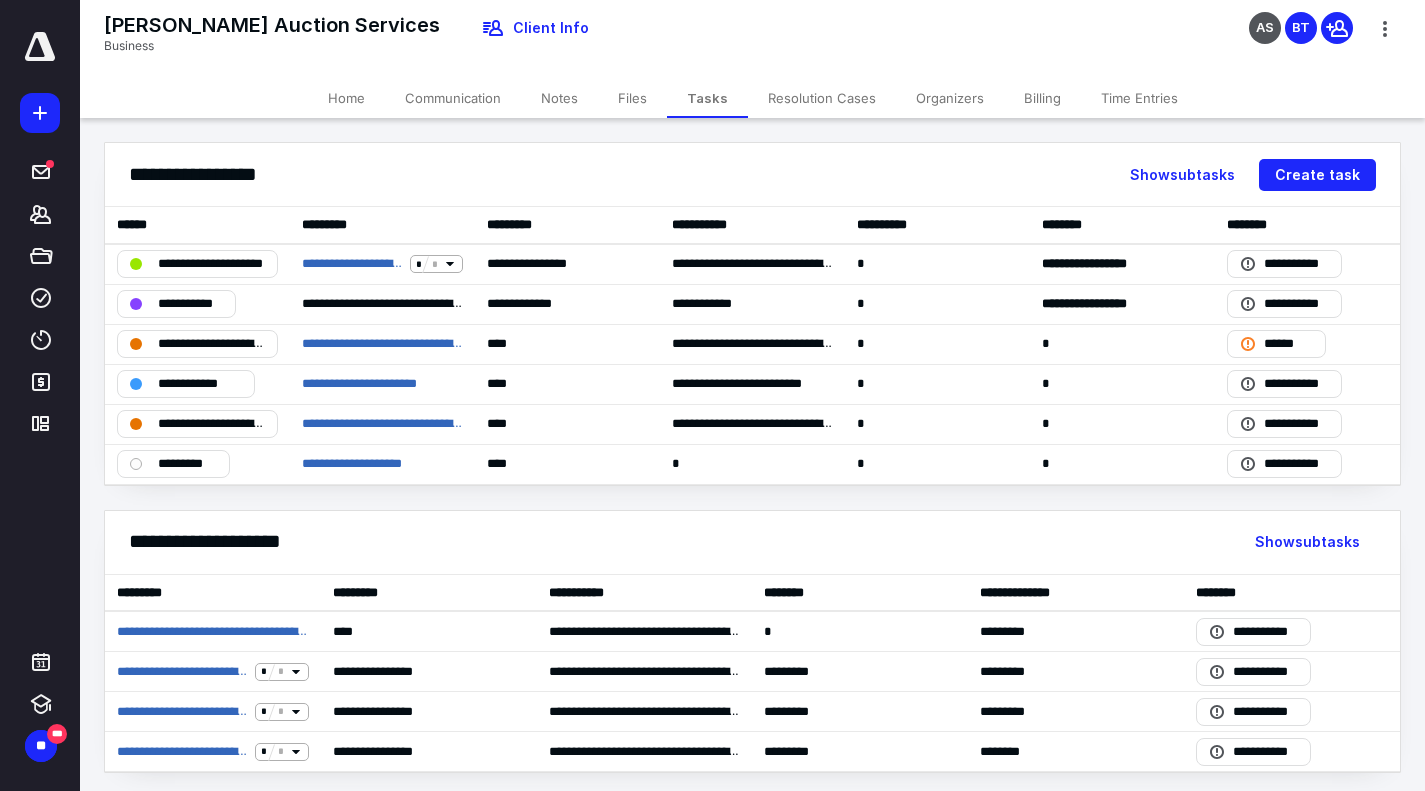 click on "Communication" at bounding box center (453, 98) 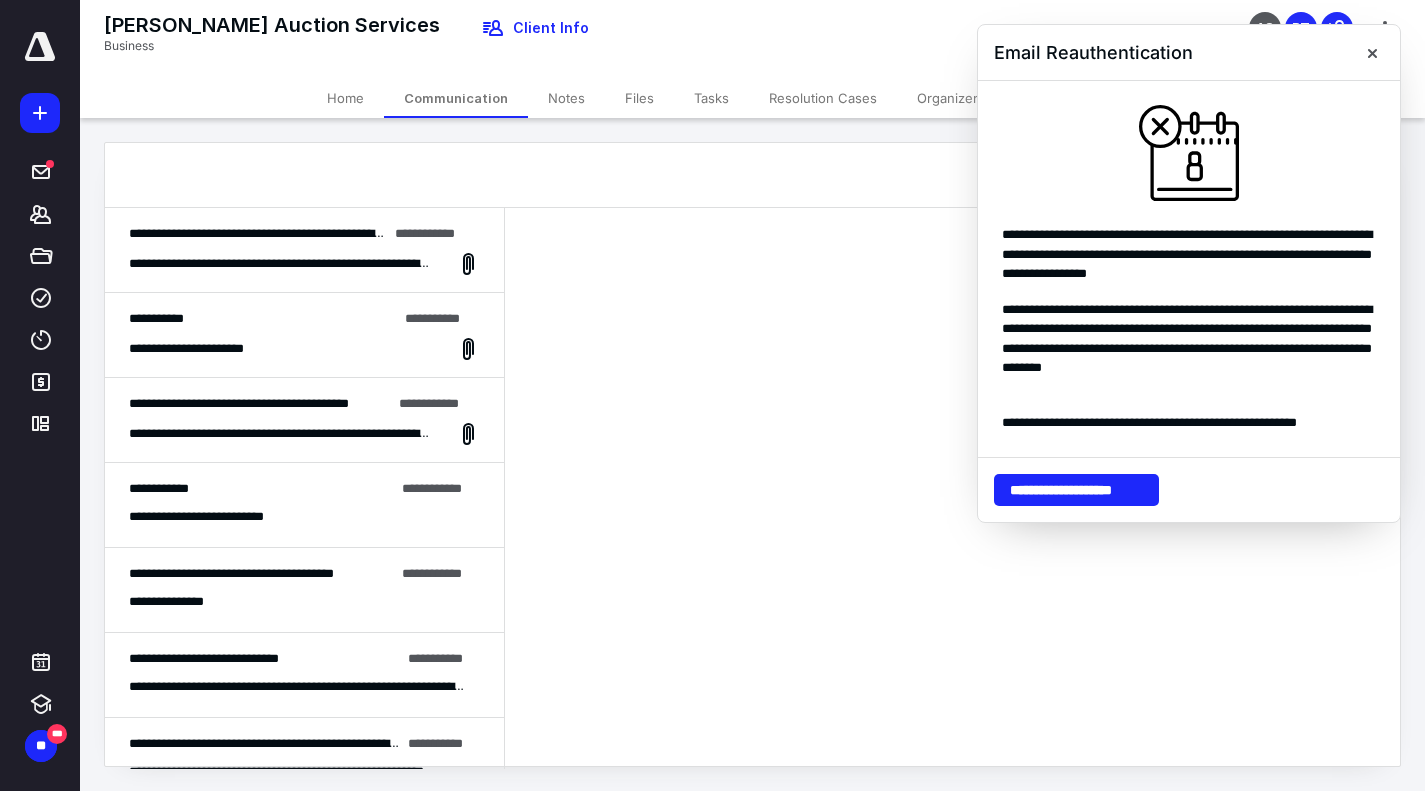 click on "**********" at bounding box center [281, 264] 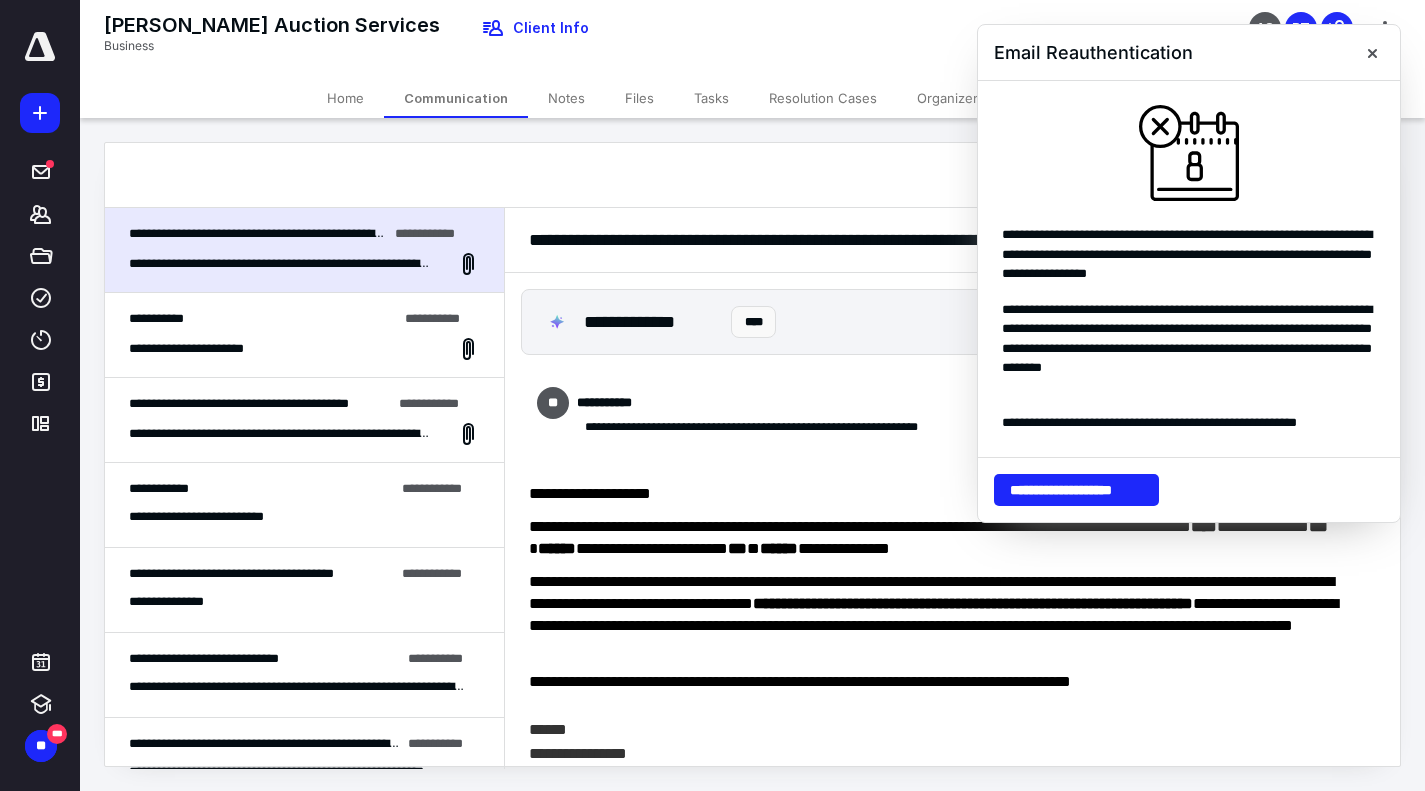 scroll, scrollTop: 357, scrollLeft: 0, axis: vertical 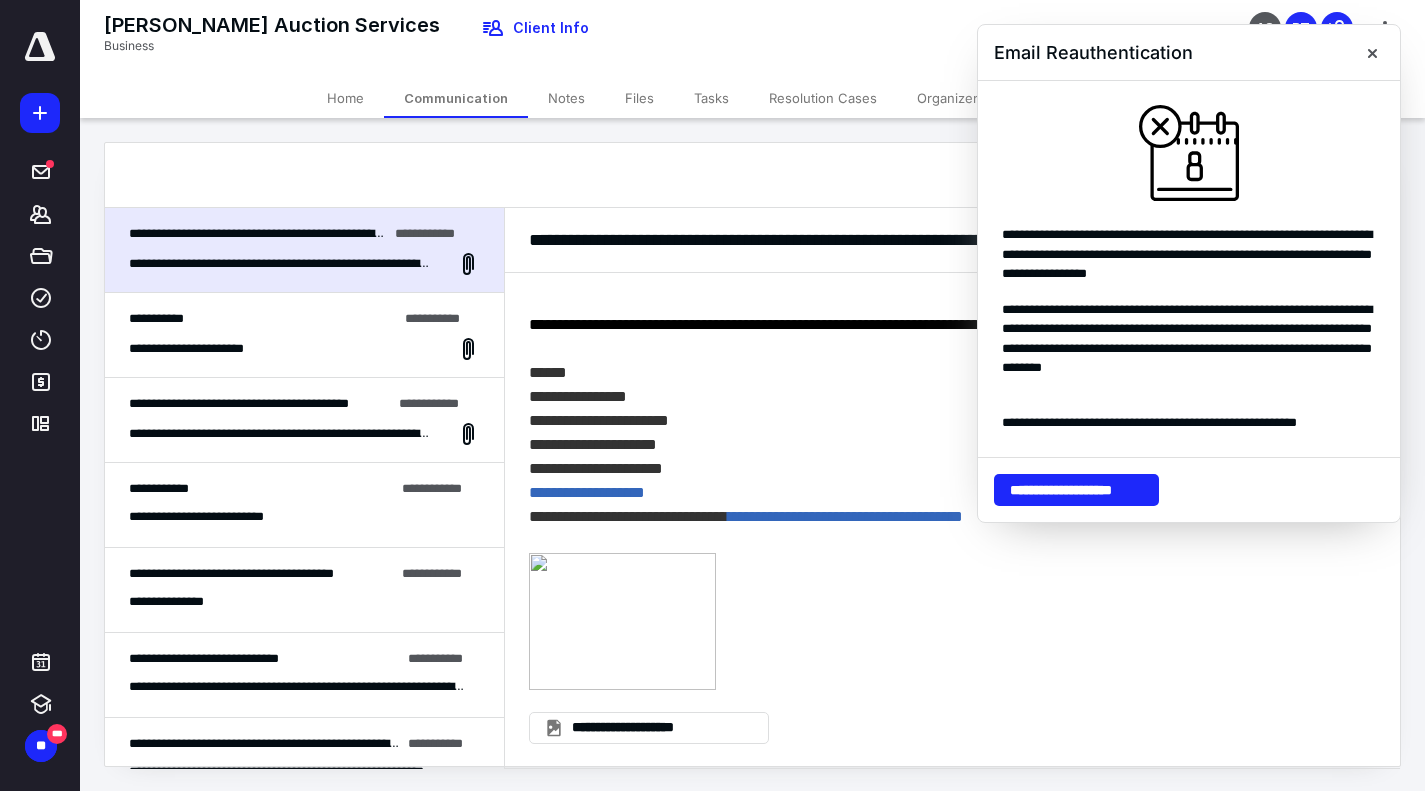click at bounding box center [1372, 53] 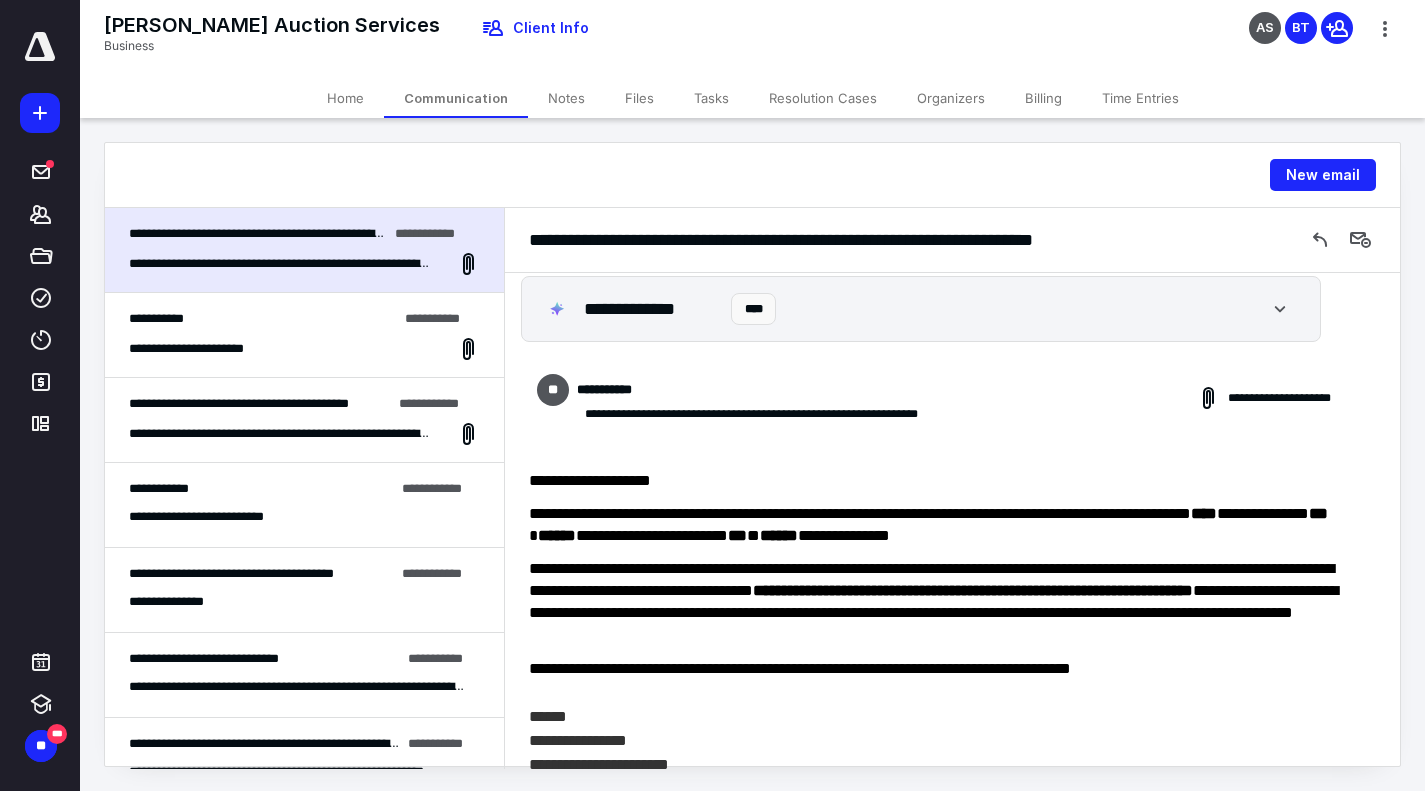 scroll, scrollTop: 0, scrollLeft: 0, axis: both 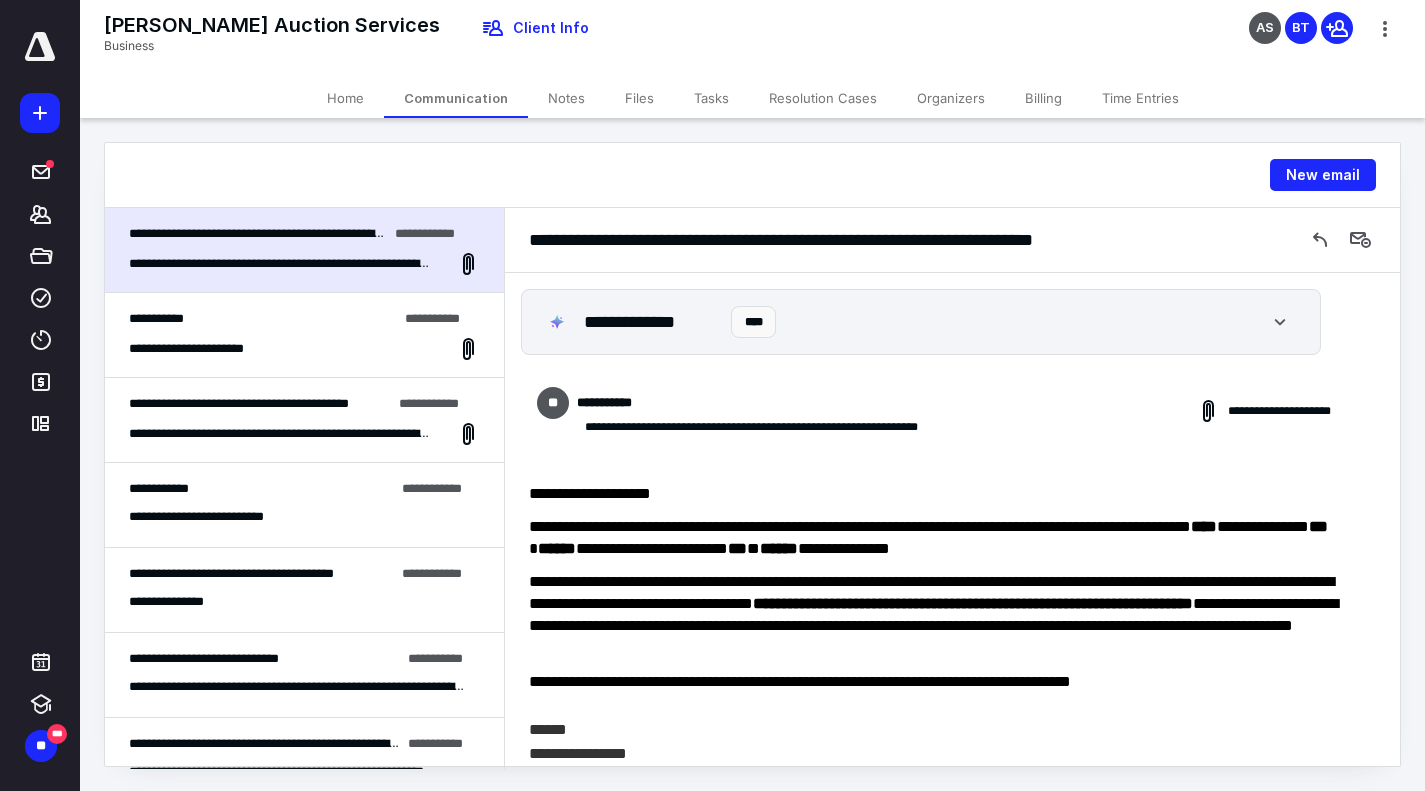 click on "**********" at bounding box center (263, 319) 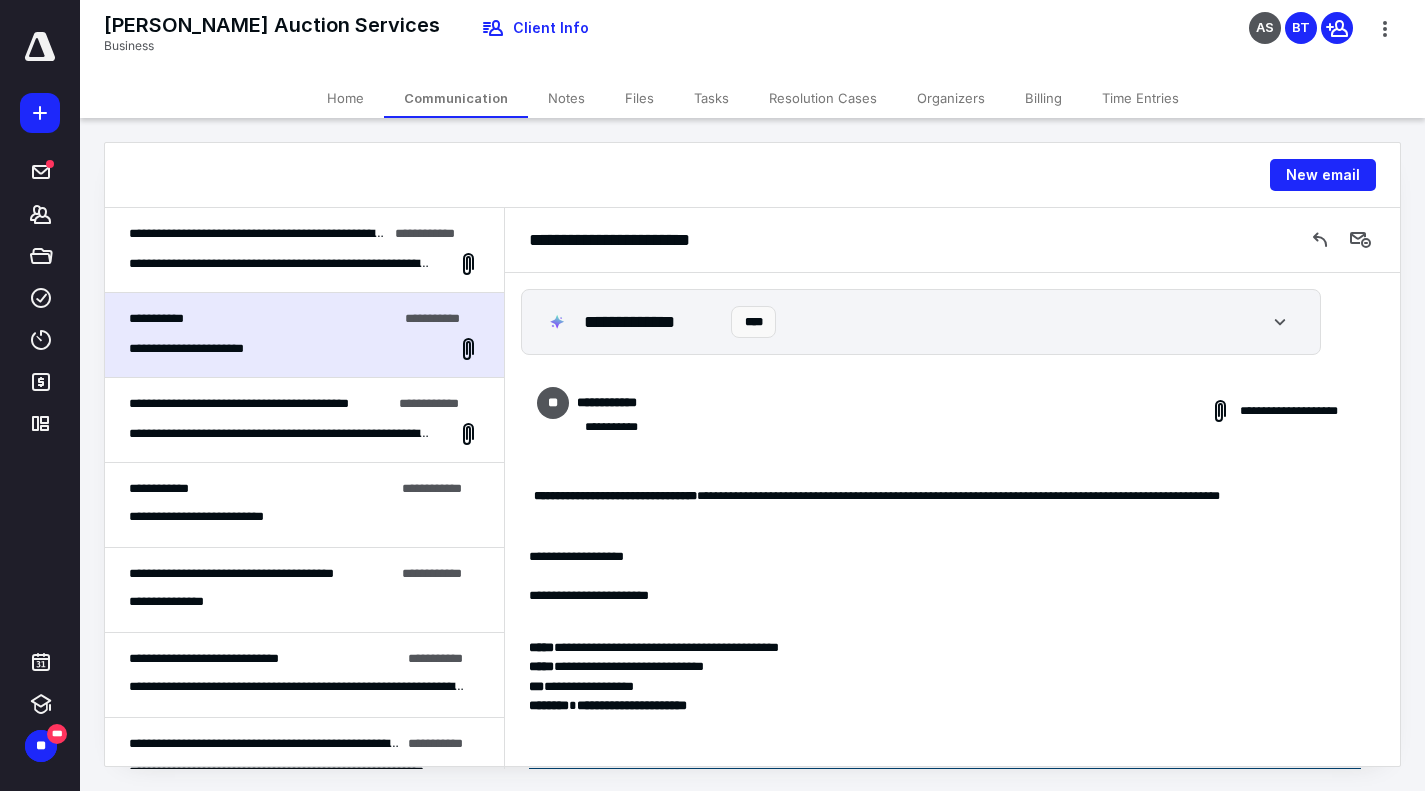 scroll, scrollTop: 1258, scrollLeft: 0, axis: vertical 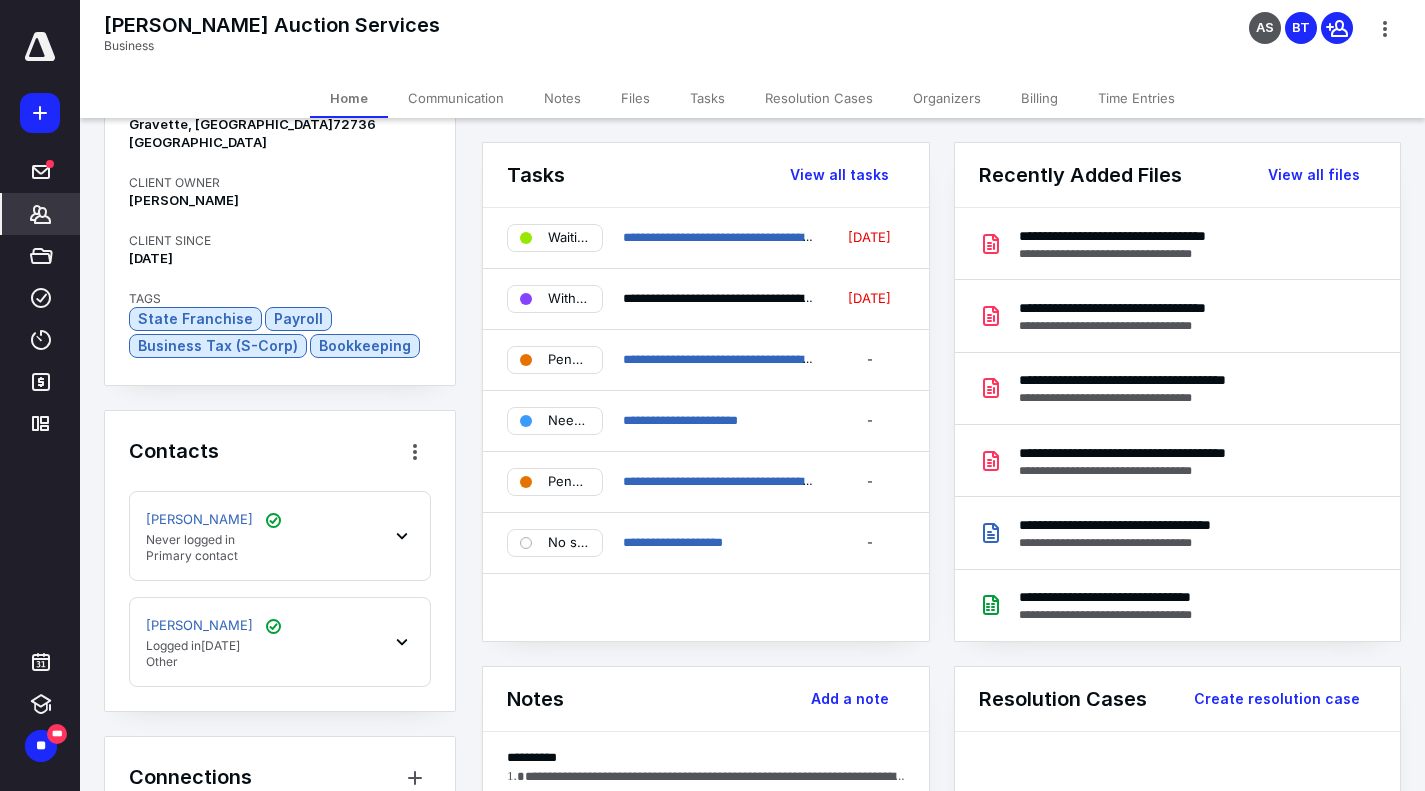 click 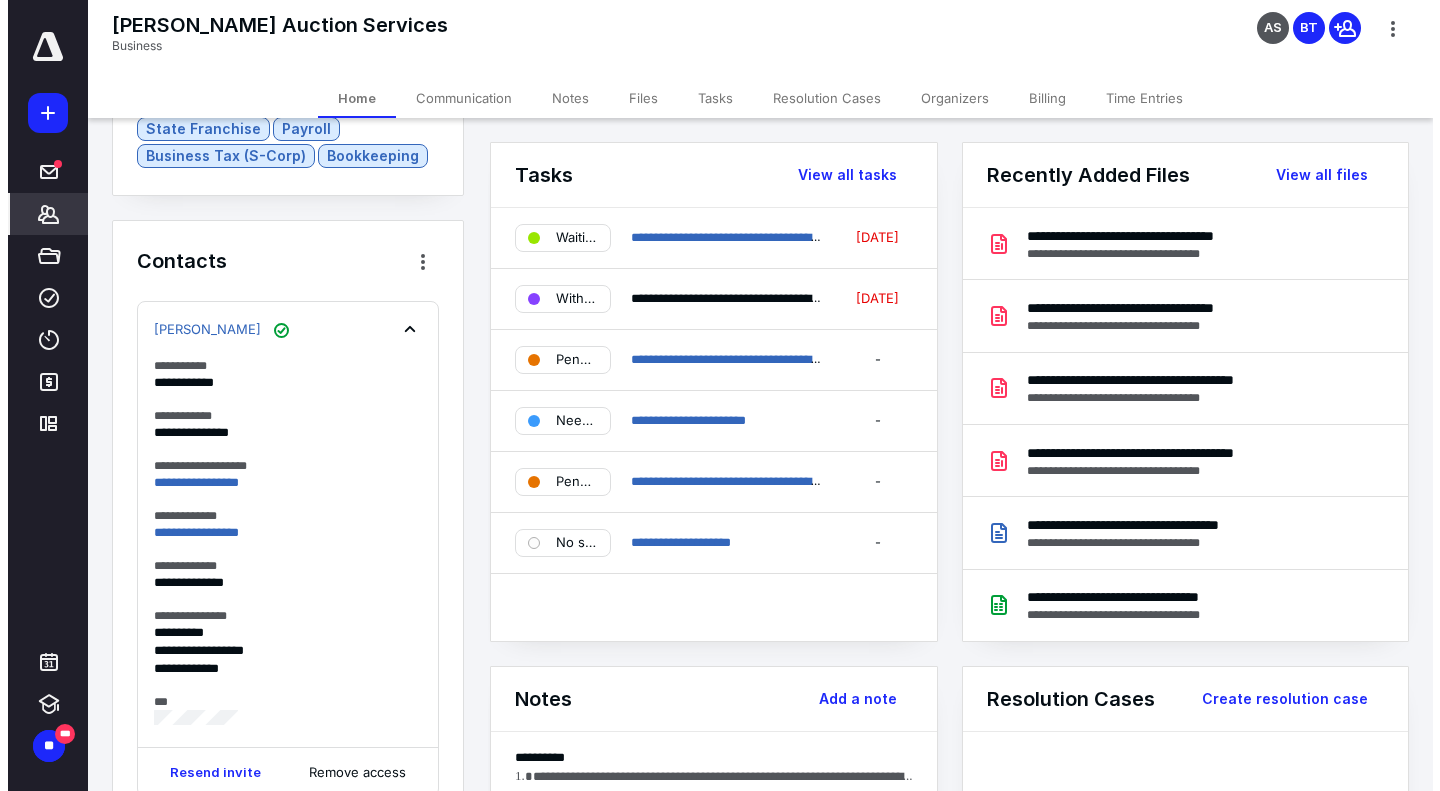 scroll, scrollTop: 292, scrollLeft: 0, axis: vertical 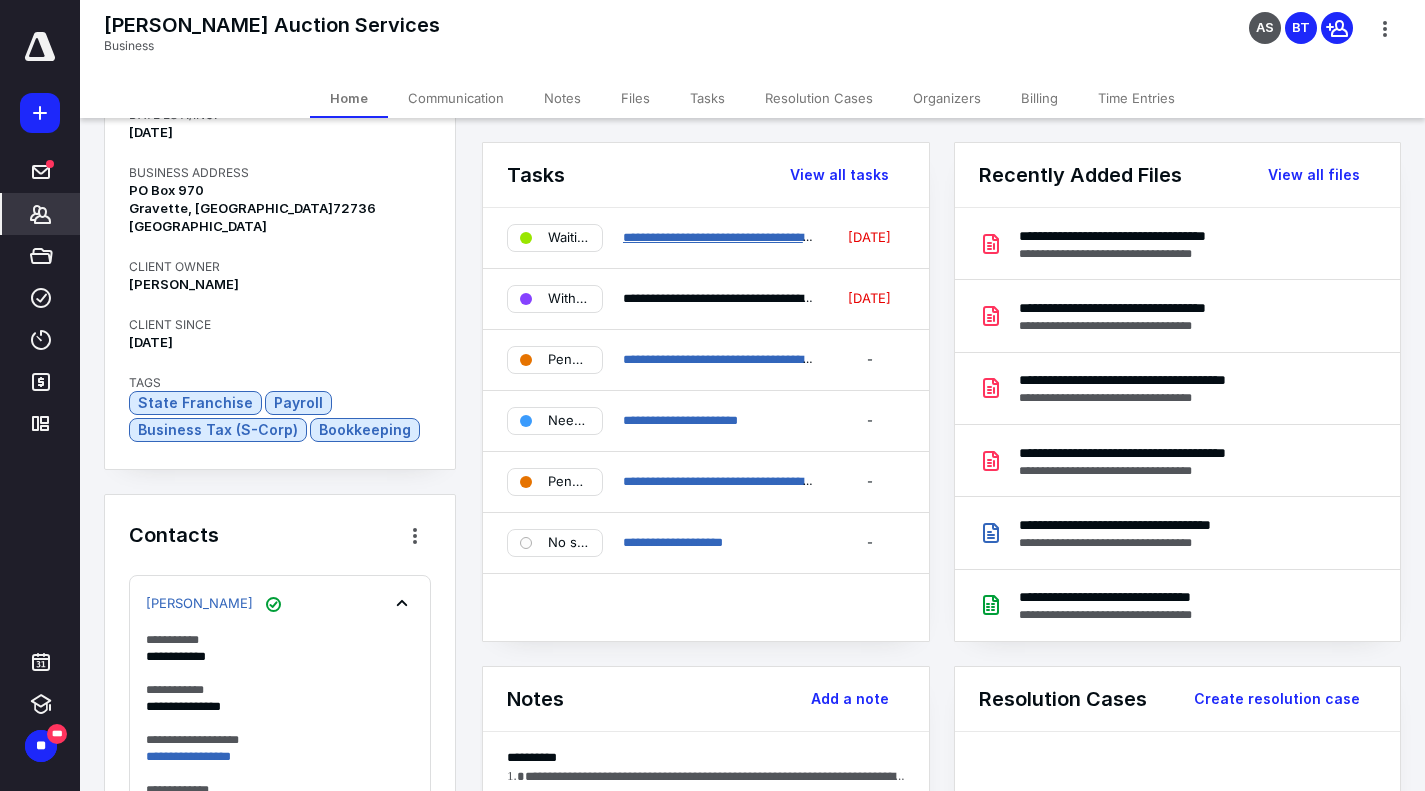 click on "**********" at bounding box center (740, 237) 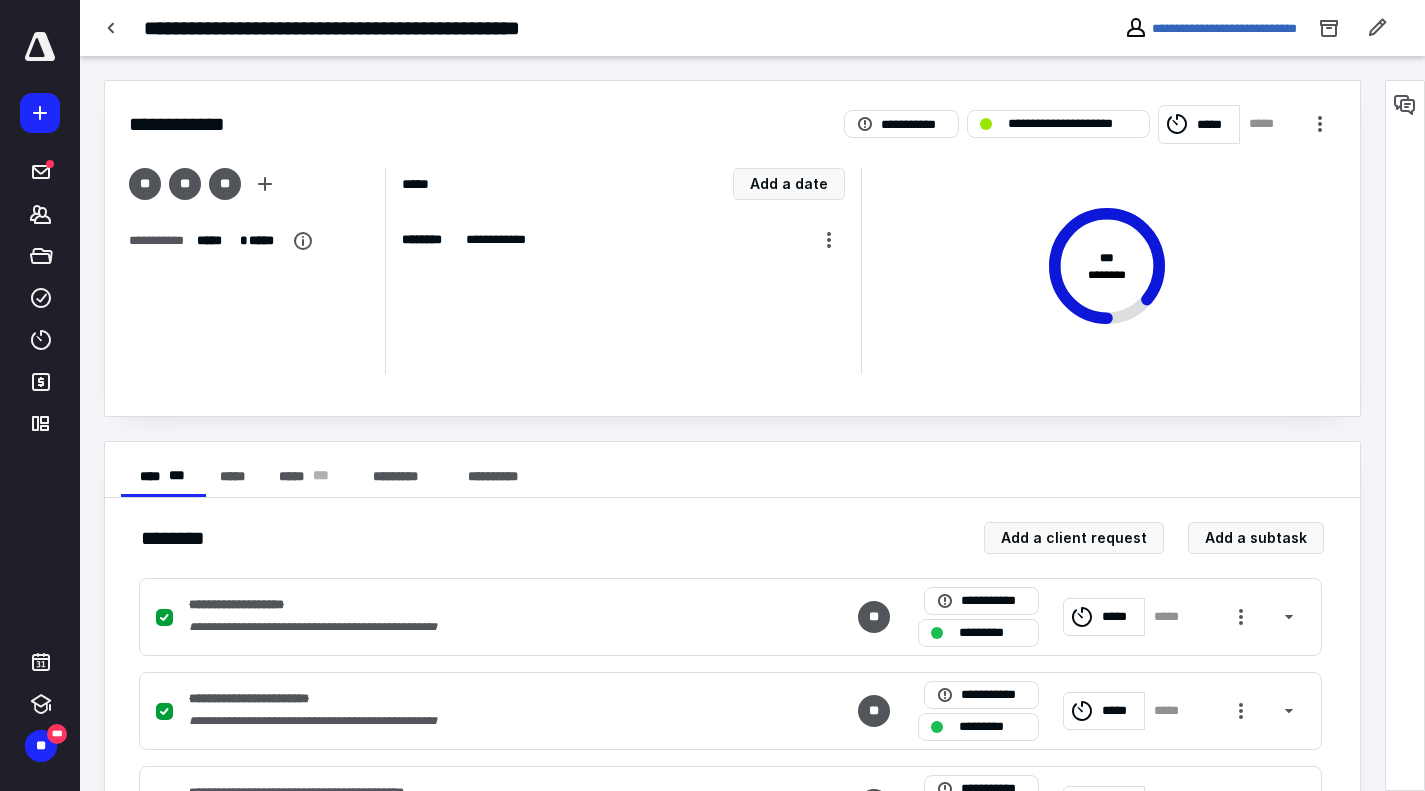 click at bounding box center (112, 28) 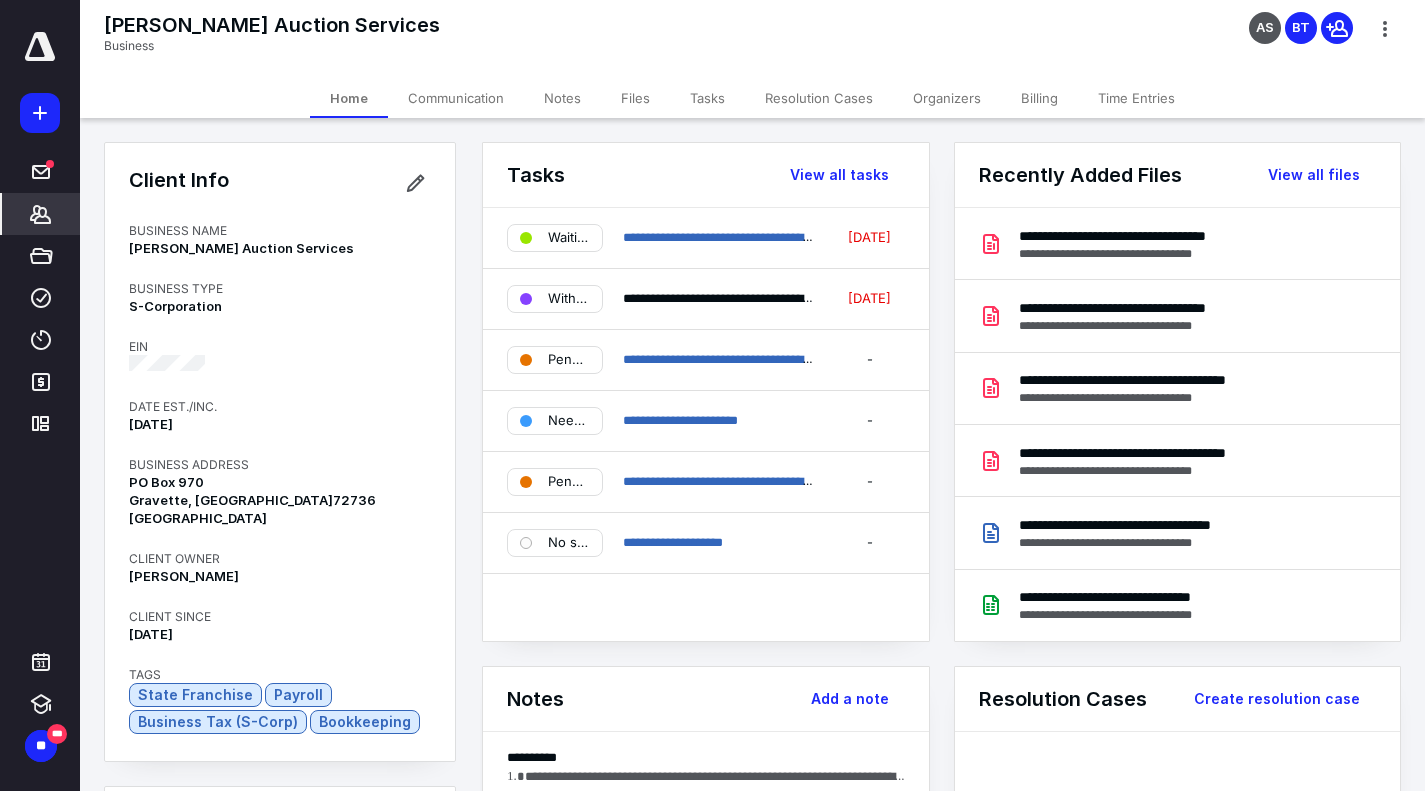 click on "Files" at bounding box center (635, 98) 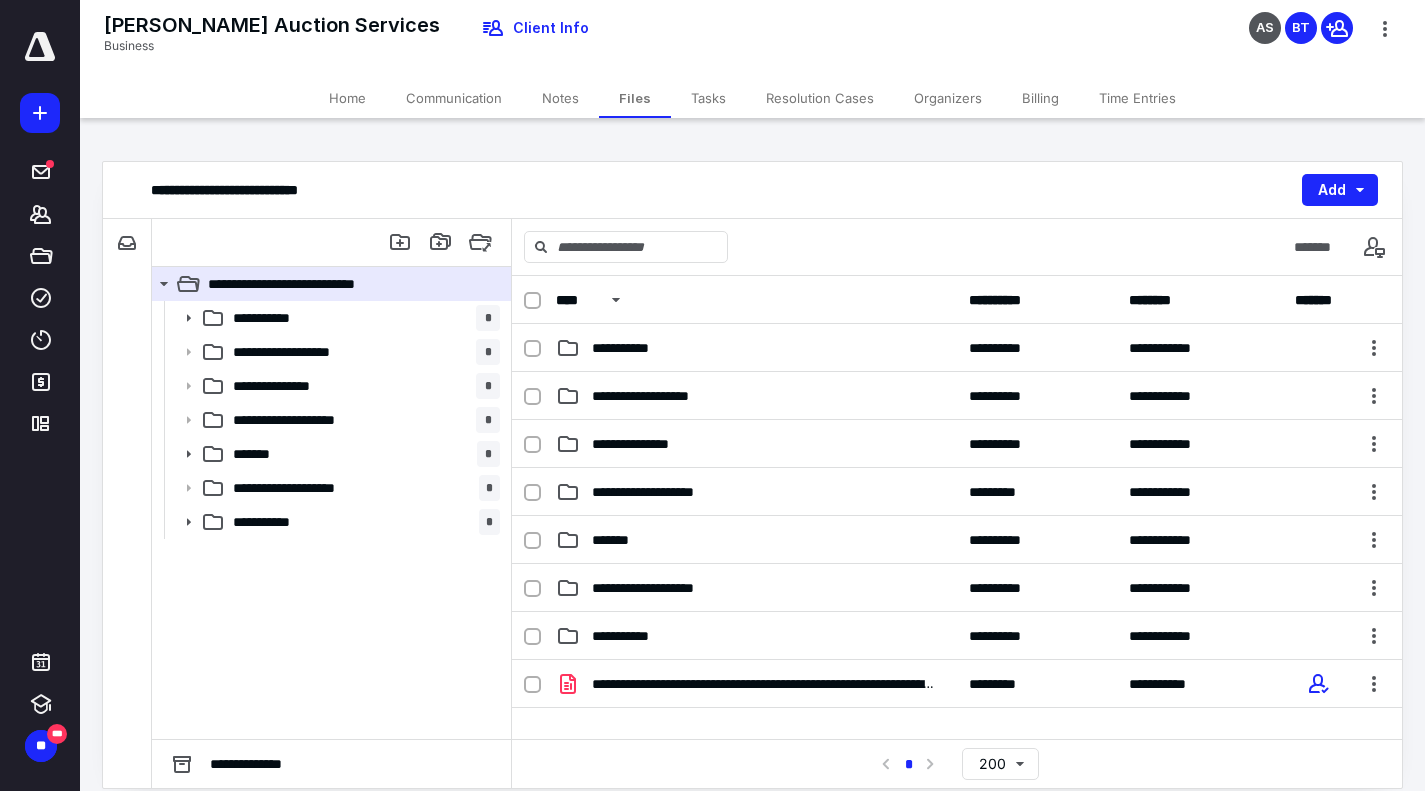 click on "**********" at bounding box center [362, 522] 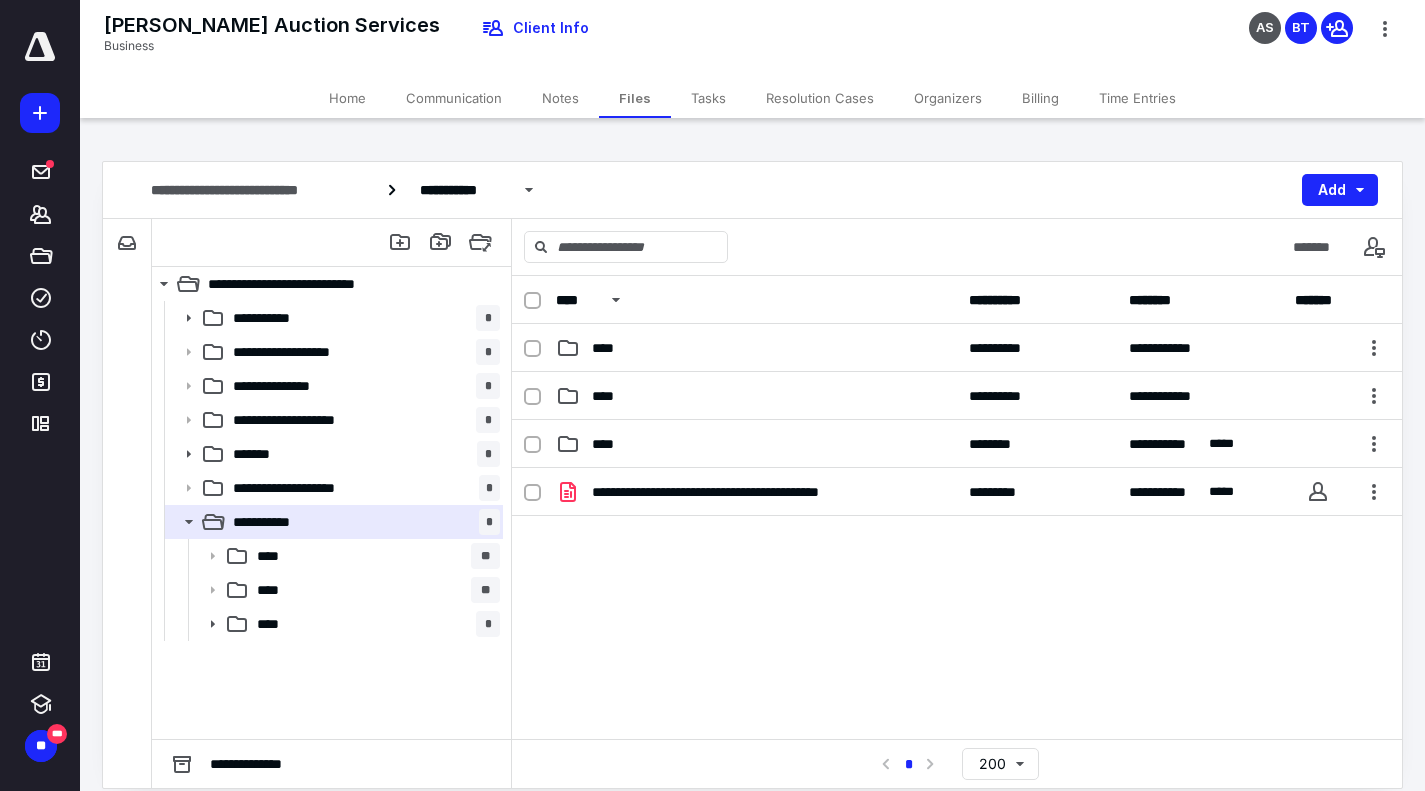 click on "****" at bounding box center (756, 444) 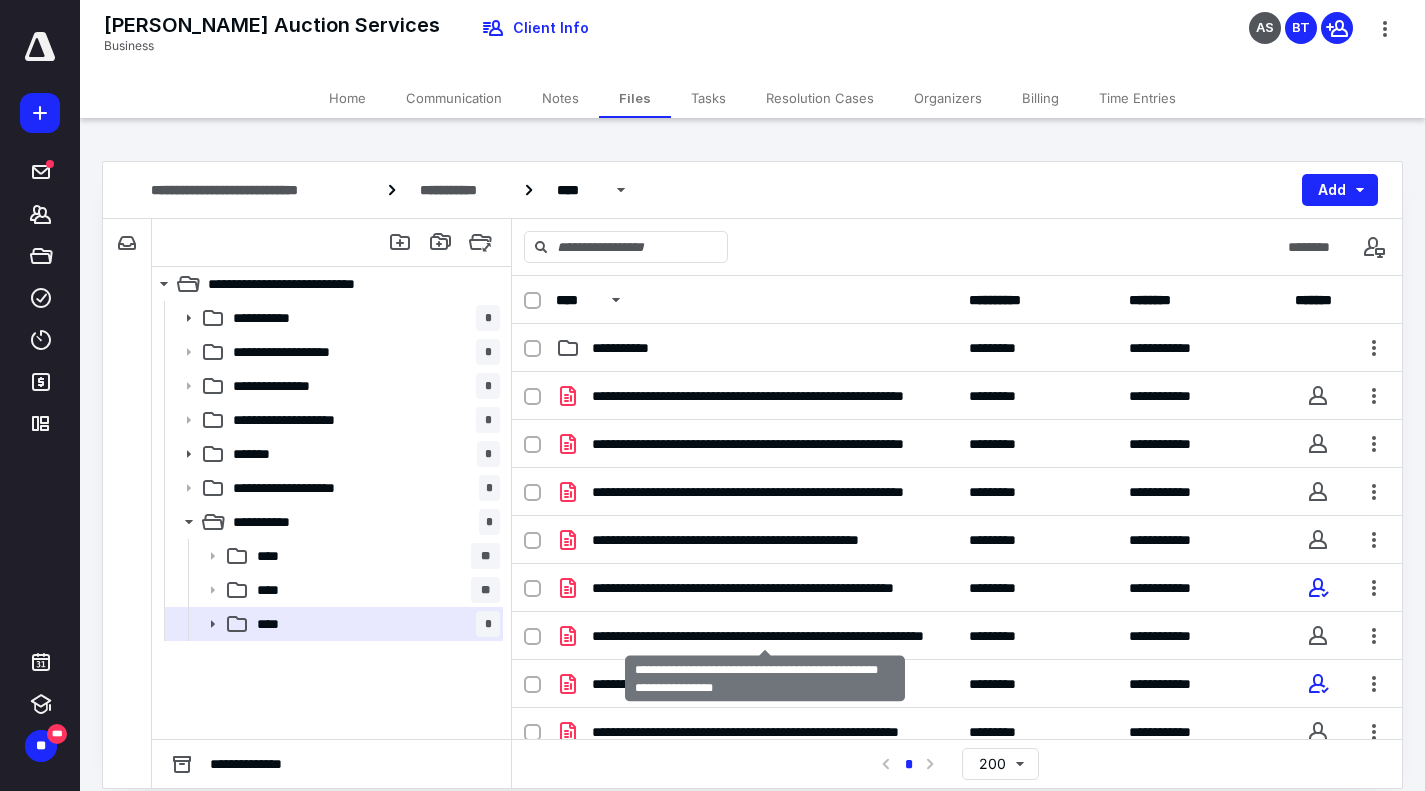 click on "**********" at bounding box center (765, 636) 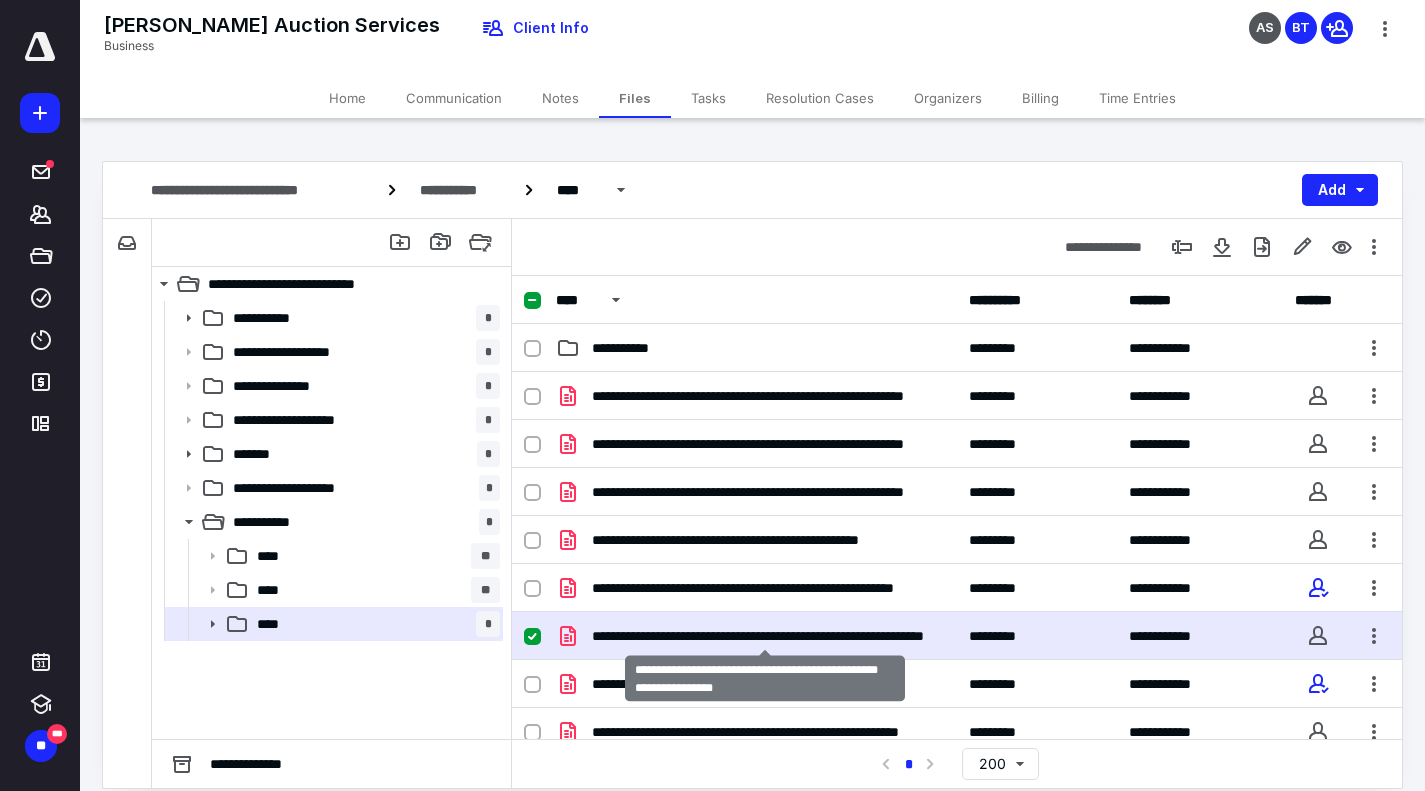 click on "**********" at bounding box center [765, 636] 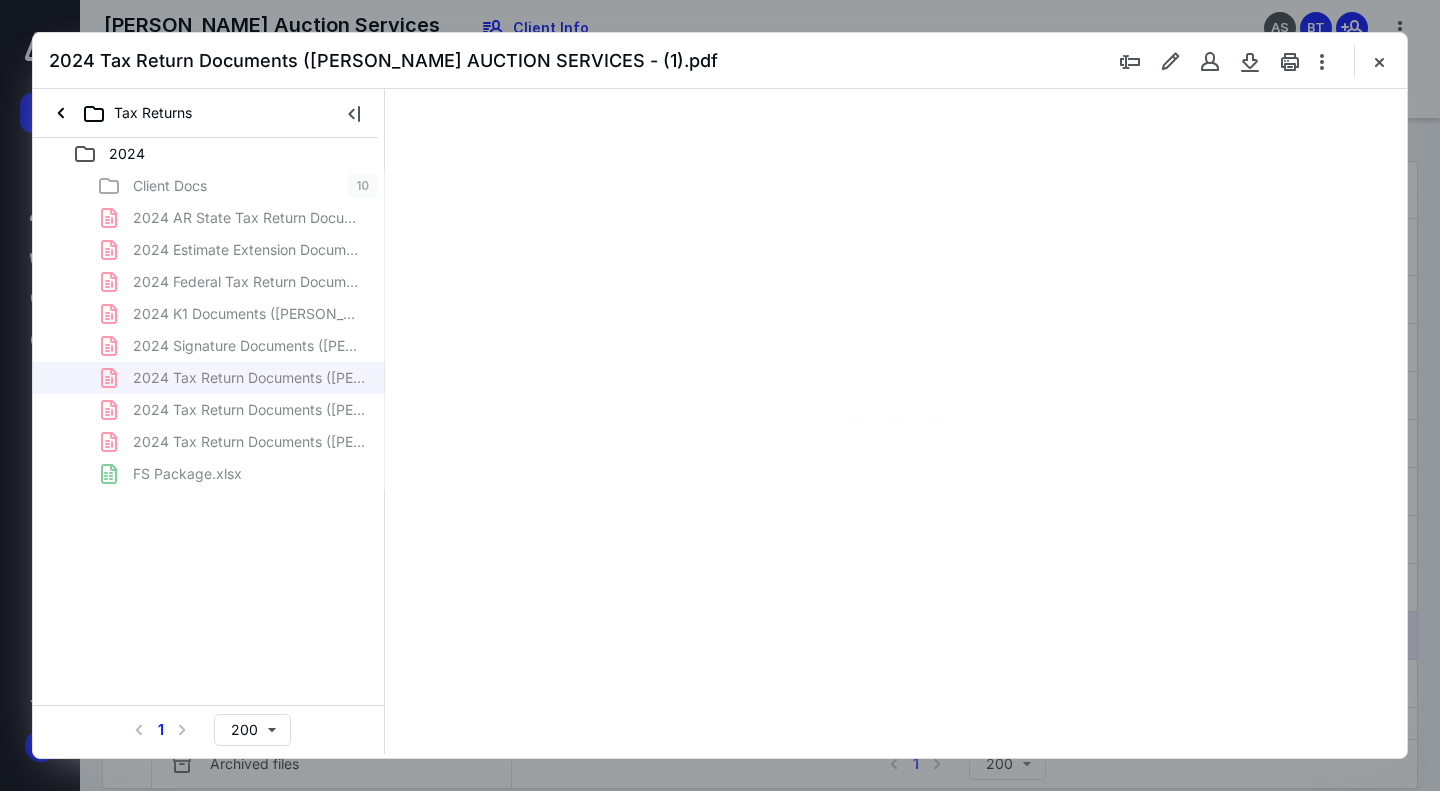 scroll, scrollTop: 0, scrollLeft: 0, axis: both 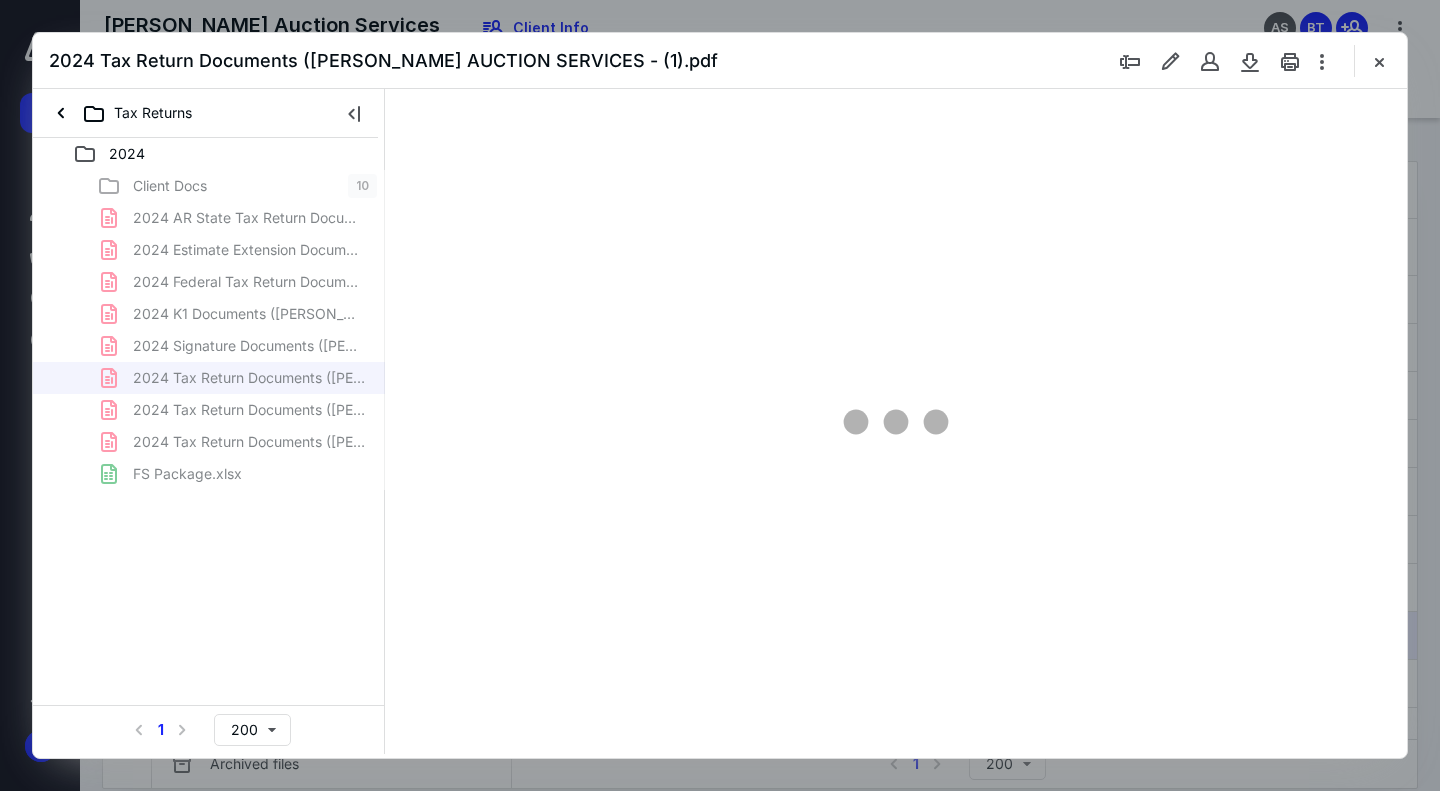 type on "74" 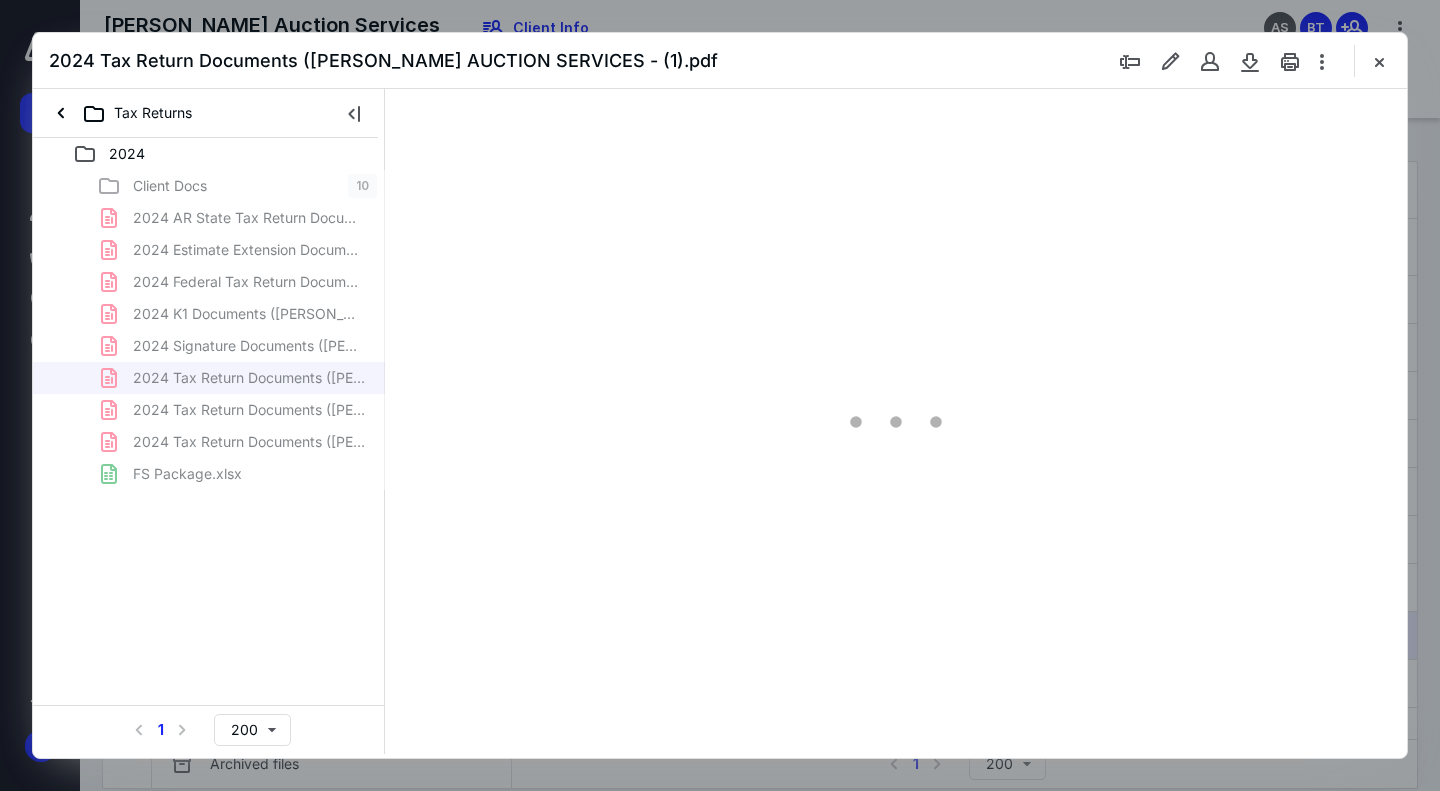 scroll, scrollTop: 79, scrollLeft: 0, axis: vertical 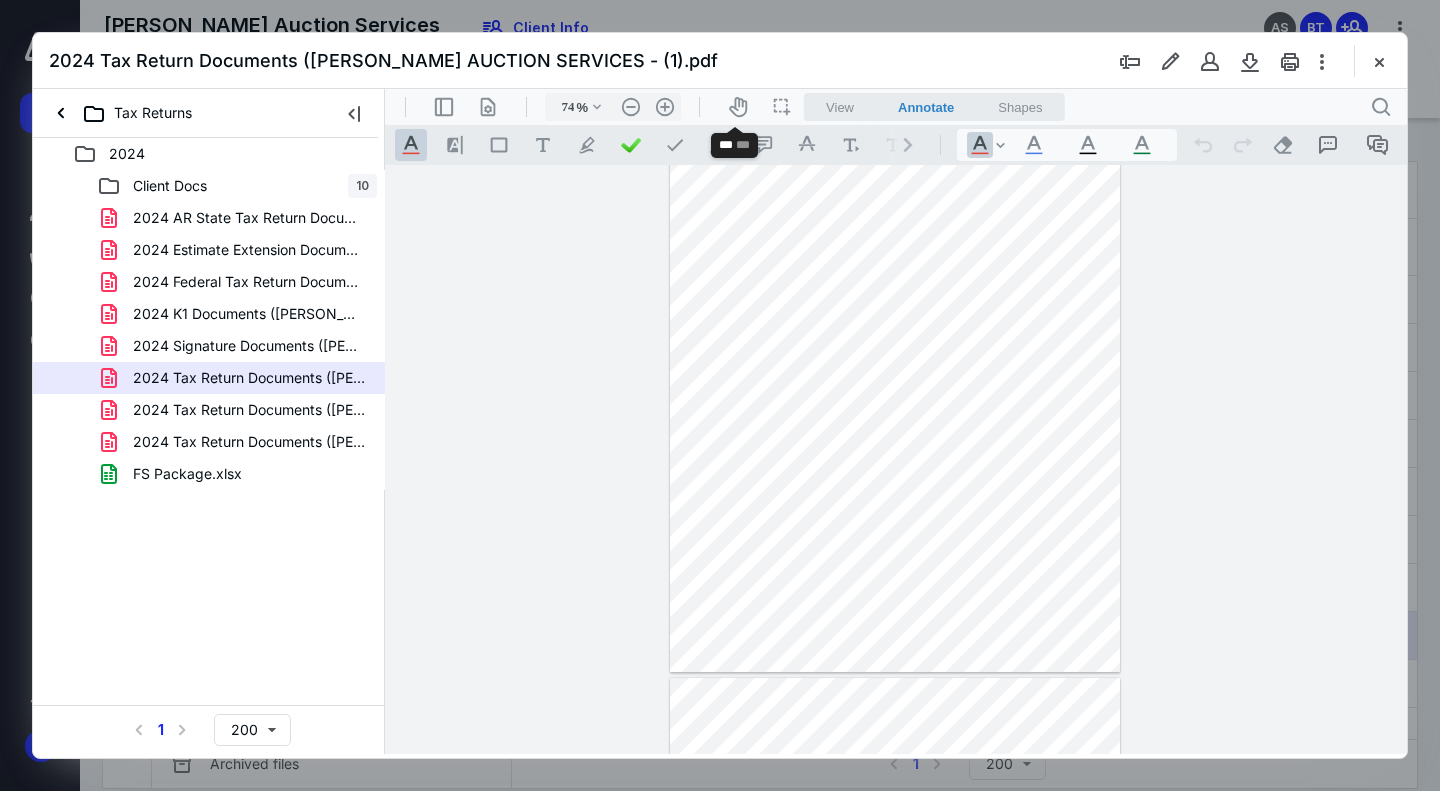 click on "icon-header-pan20" at bounding box center [738, 107] 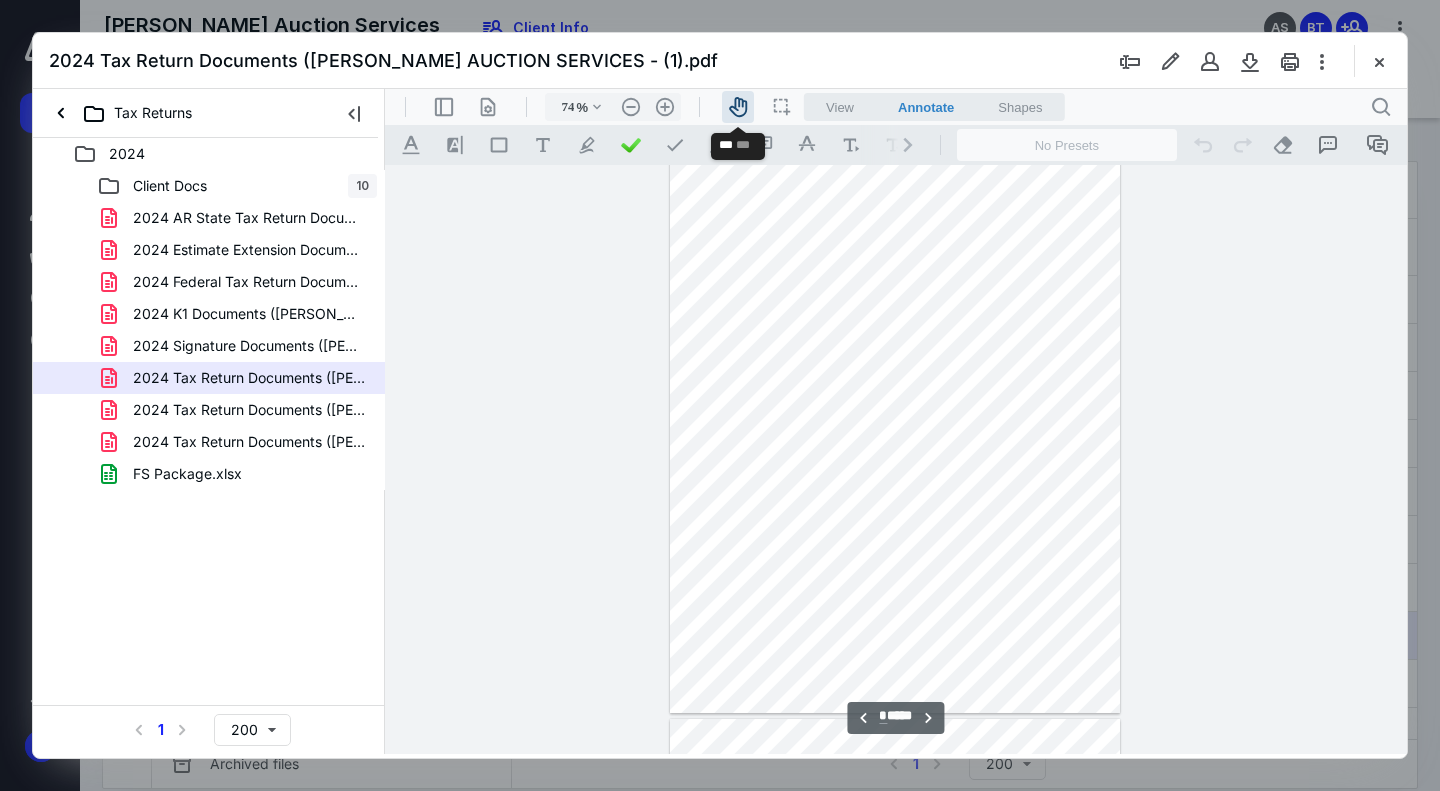 scroll, scrollTop: 1211, scrollLeft: 0, axis: vertical 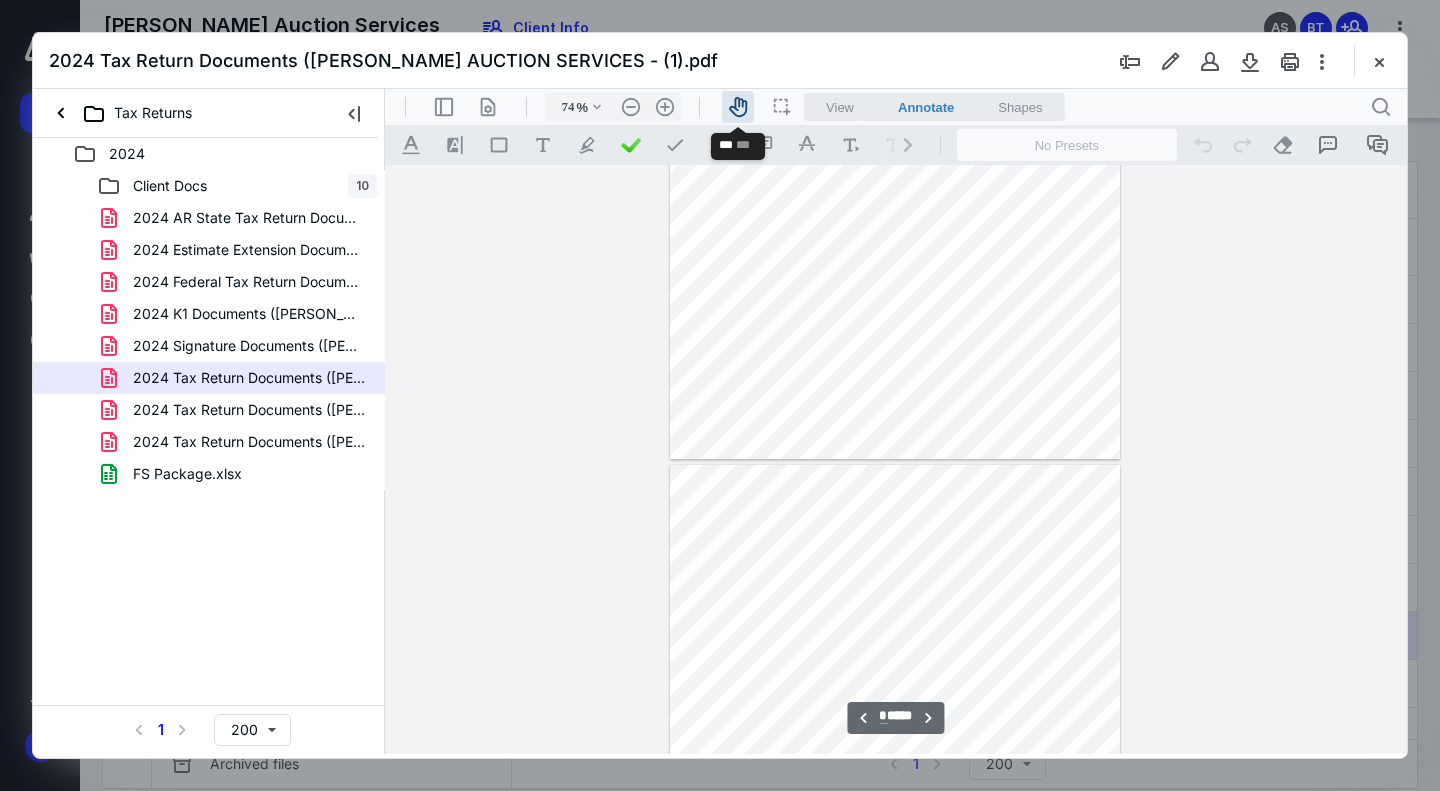 type on "*" 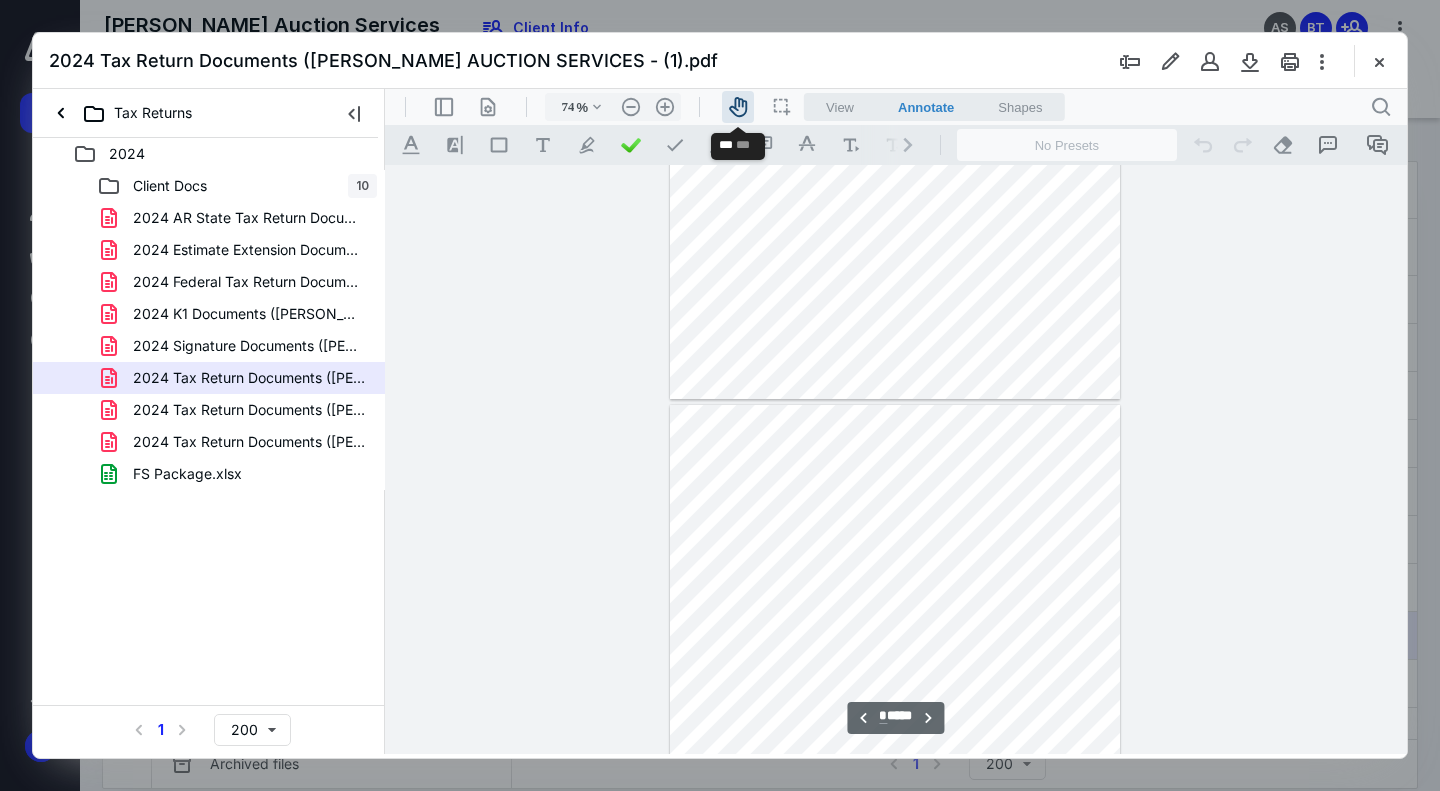 scroll, scrollTop: 1530, scrollLeft: 0, axis: vertical 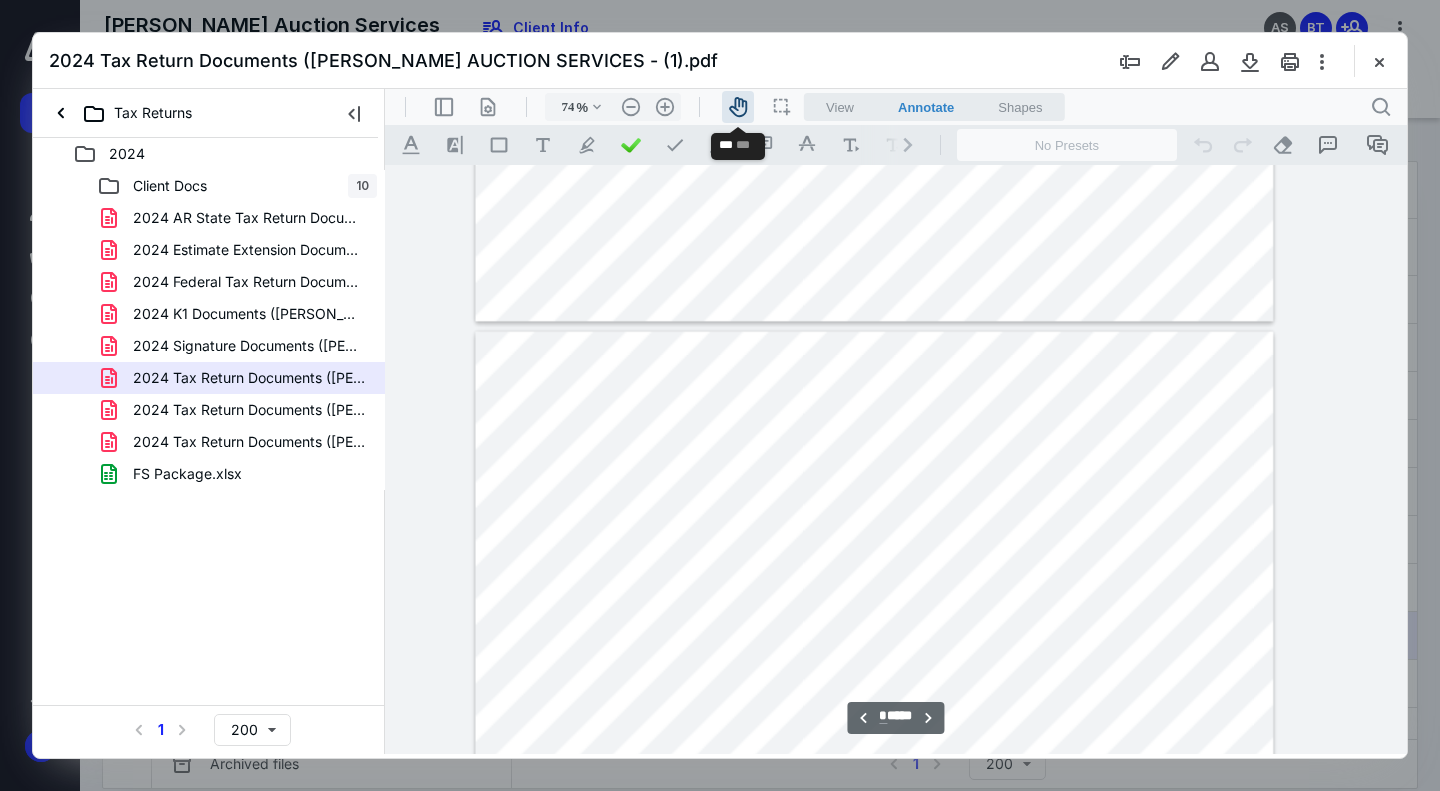 type on "138" 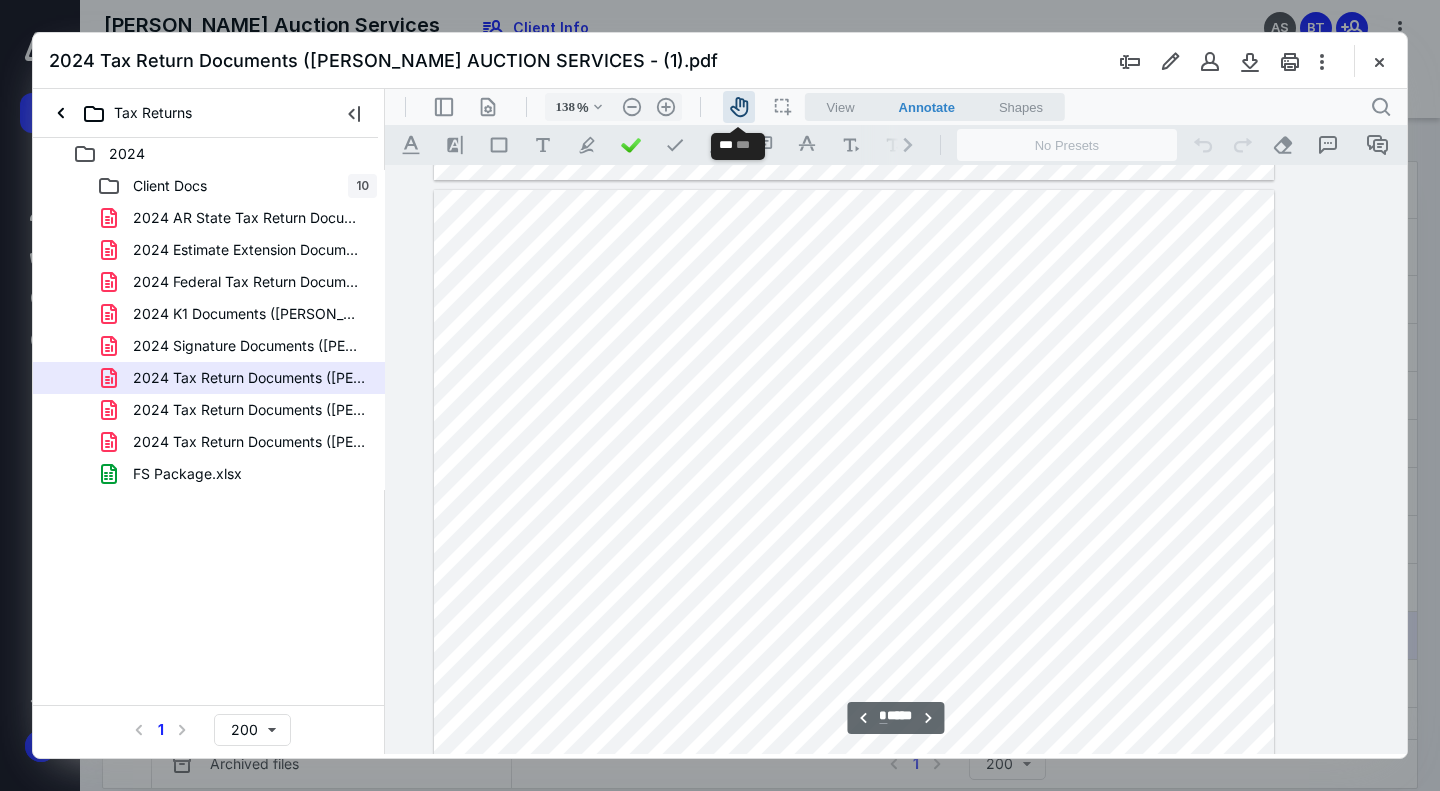 scroll, scrollTop: 7668, scrollLeft: 87, axis: both 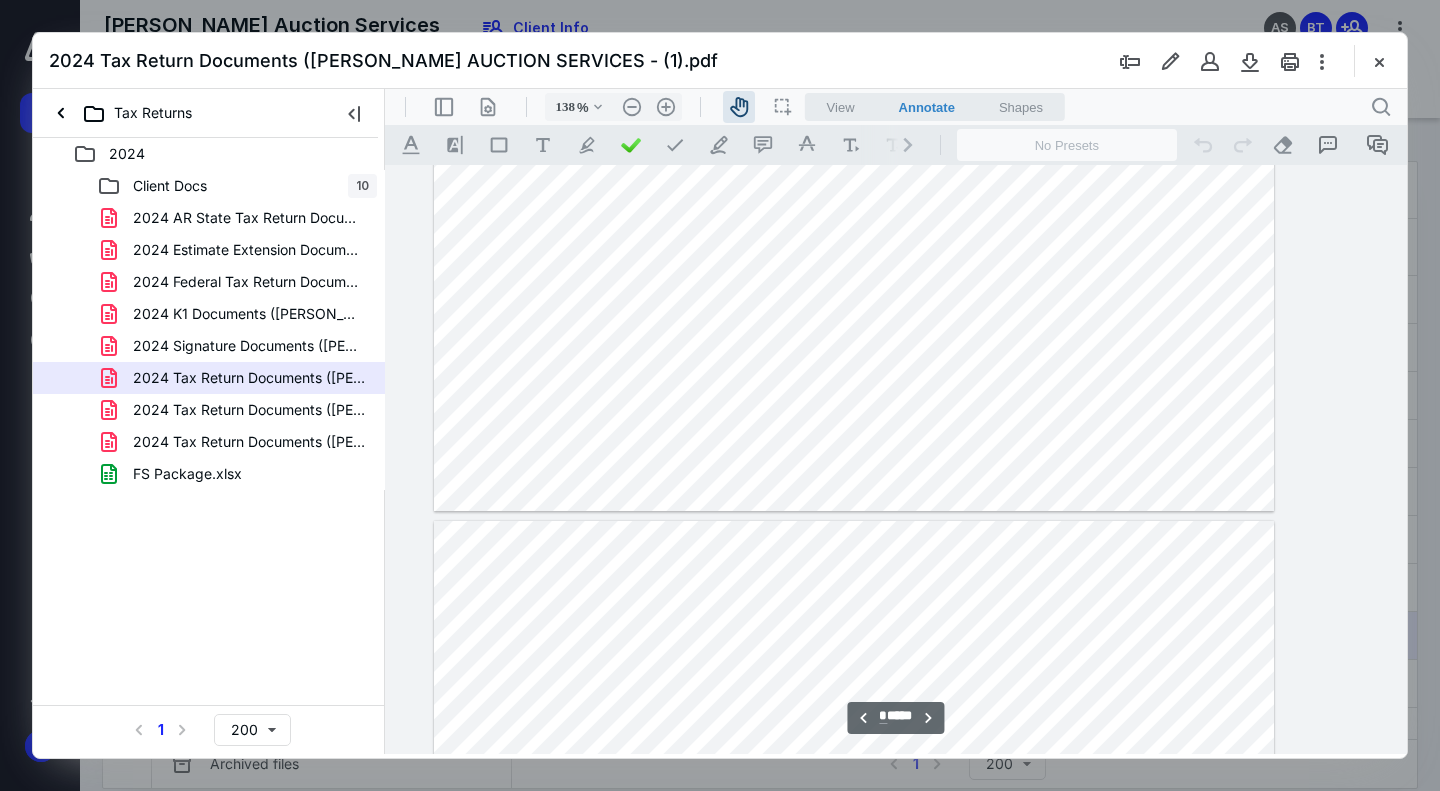type on "*" 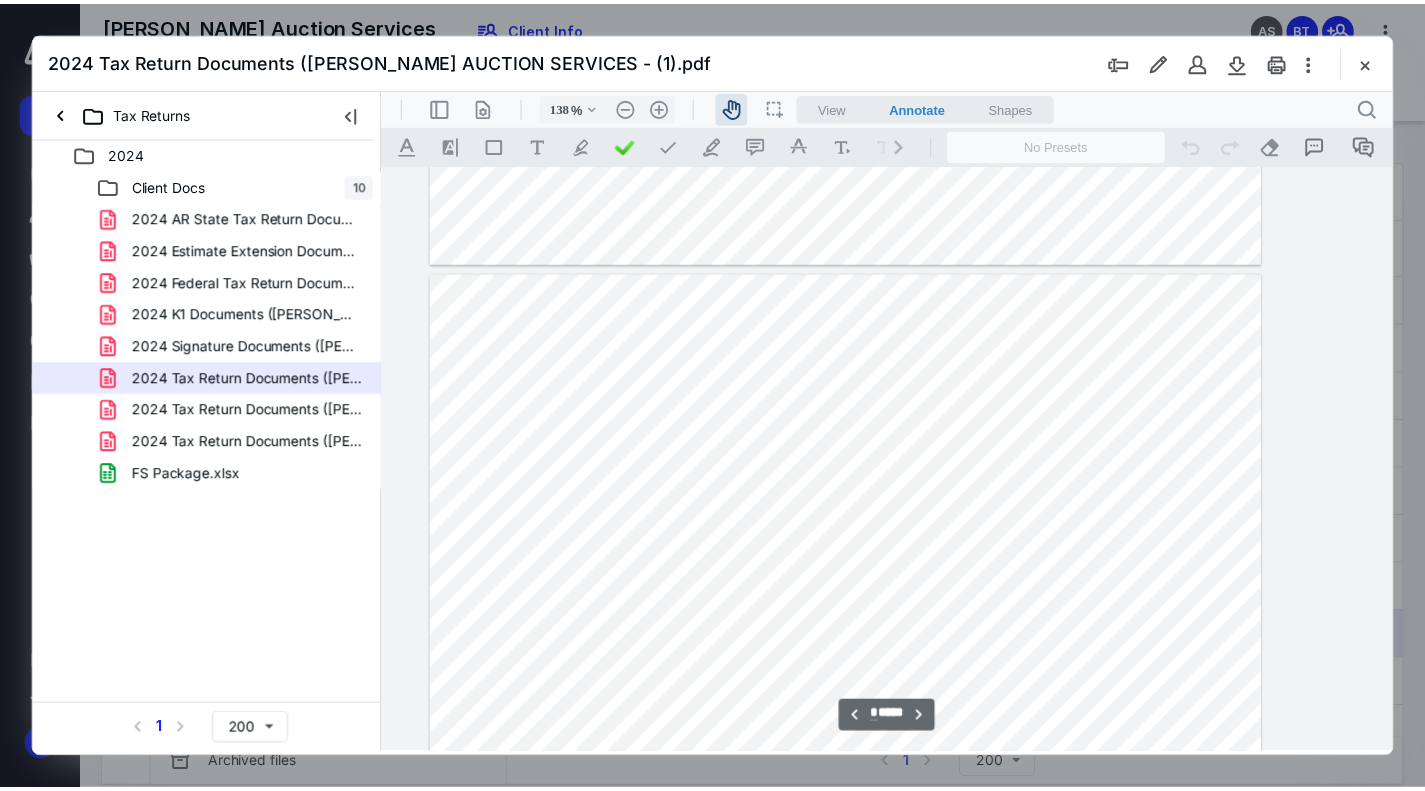 scroll, scrollTop: 3194, scrollLeft: 87, axis: both 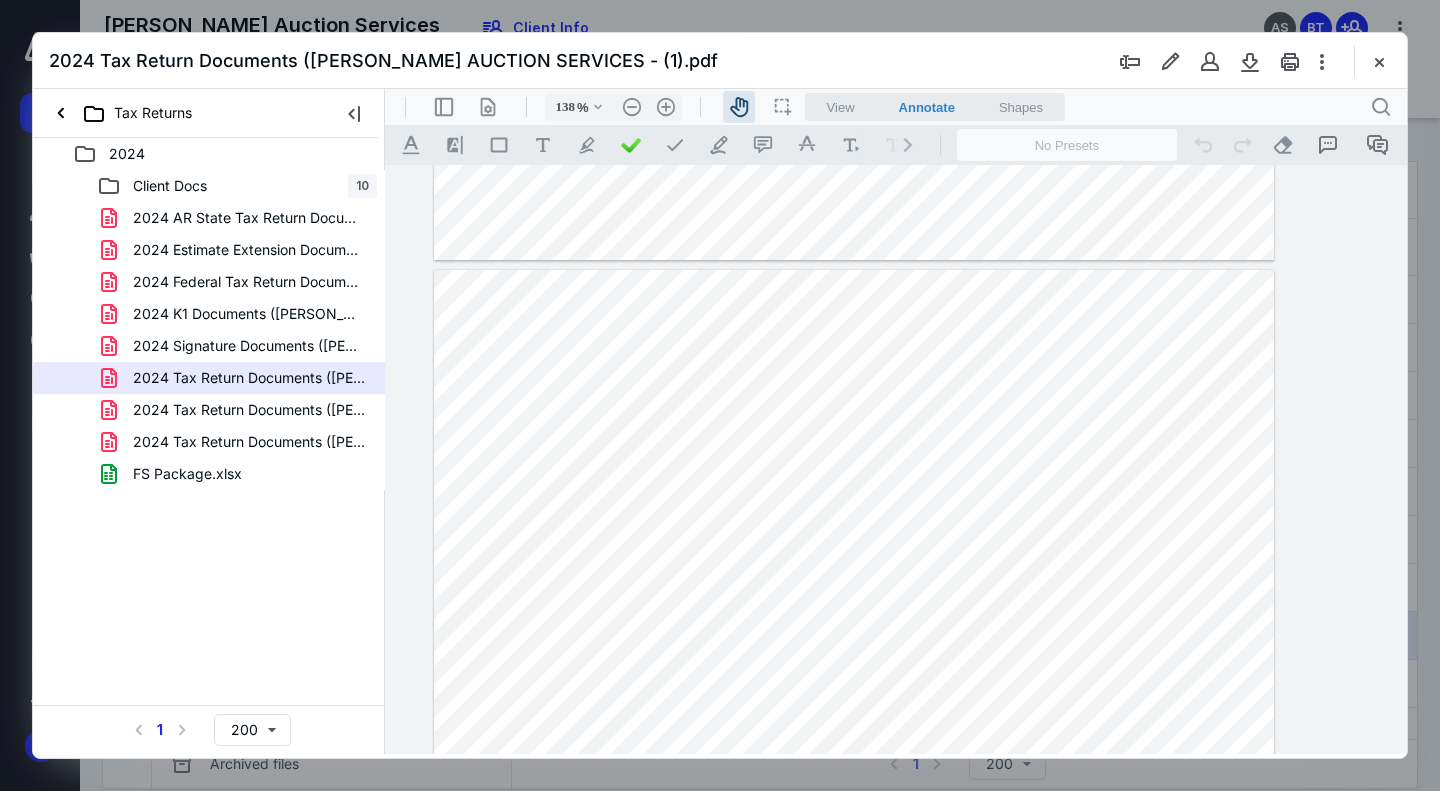 click at bounding box center (1379, 61) 